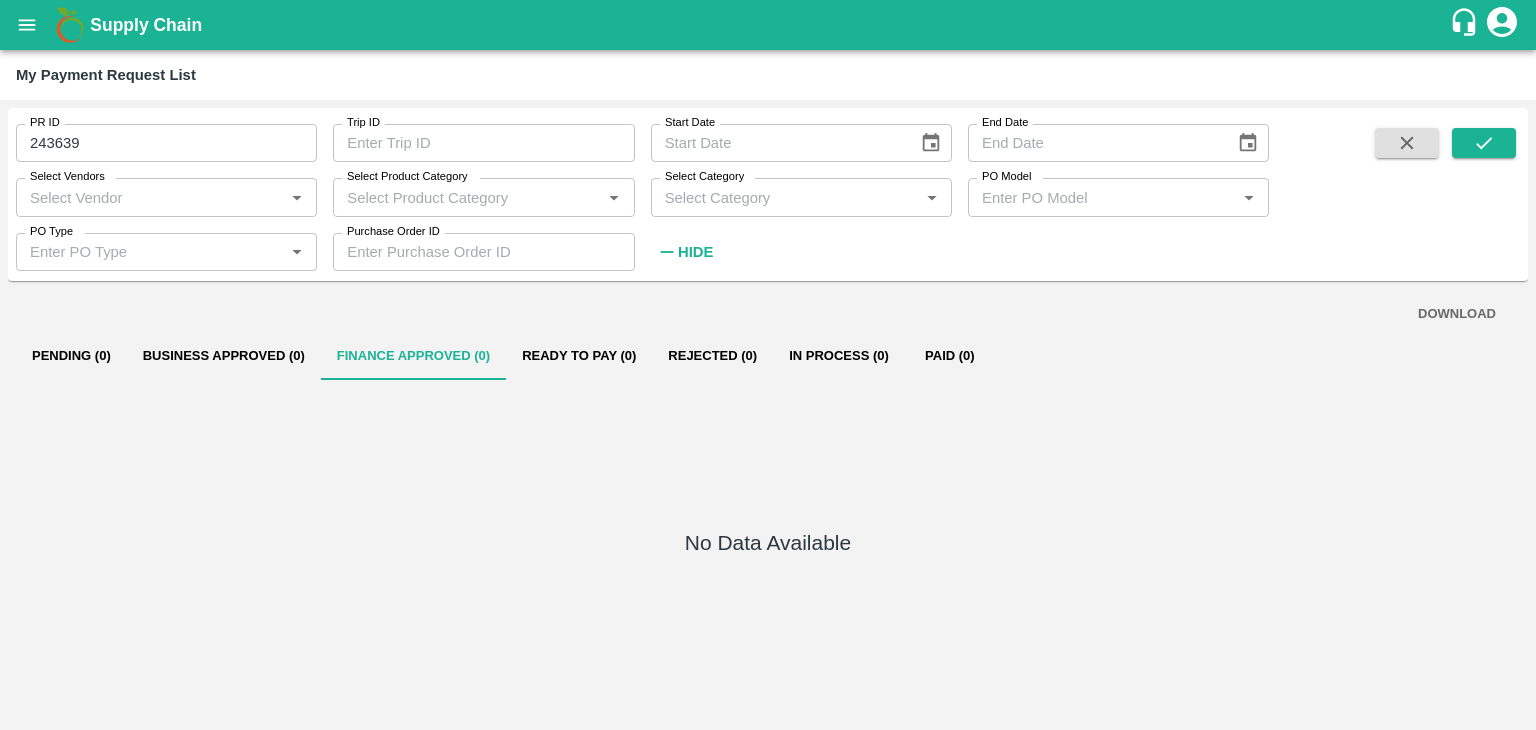 scroll, scrollTop: 0, scrollLeft: 0, axis: both 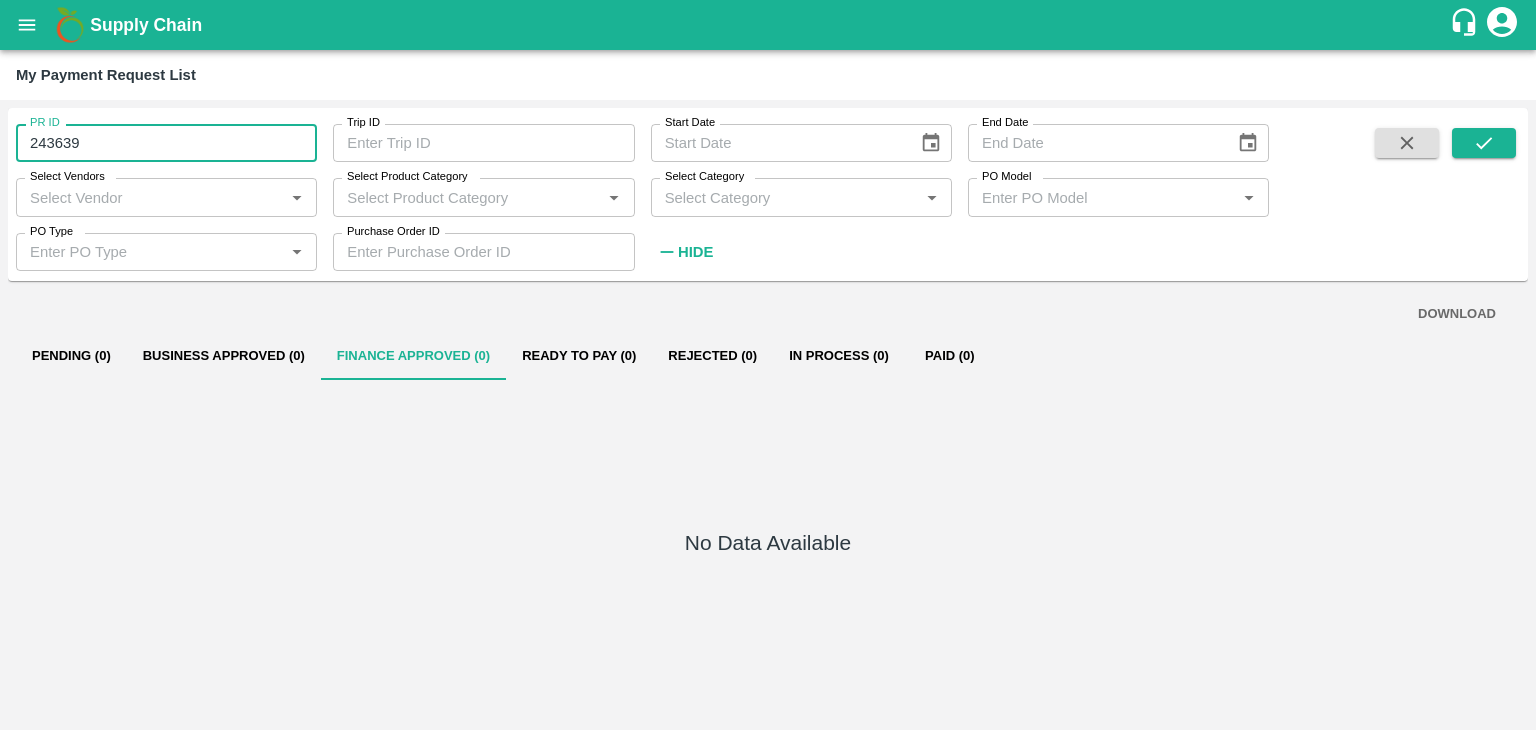 click on "243639" at bounding box center (166, 143) 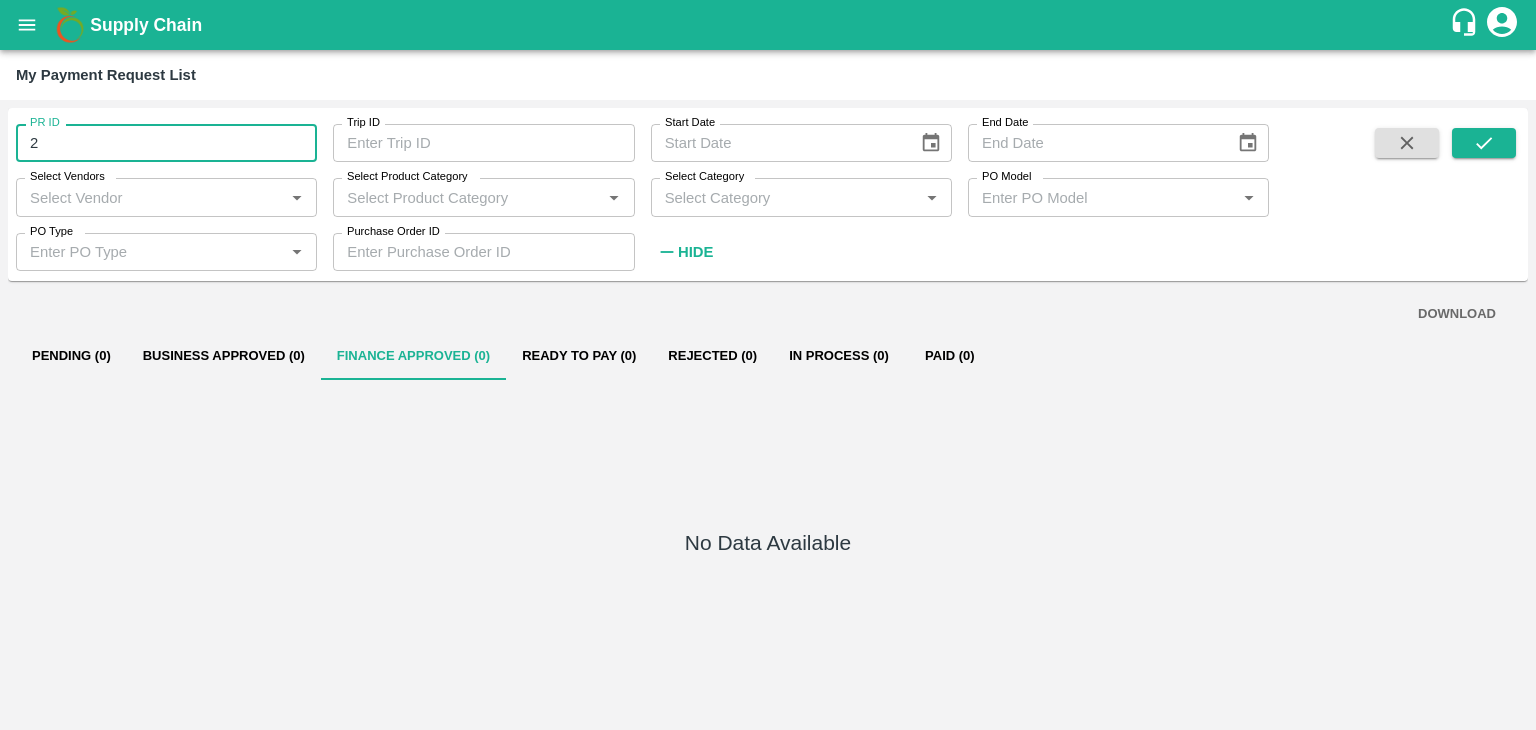 type on "2" 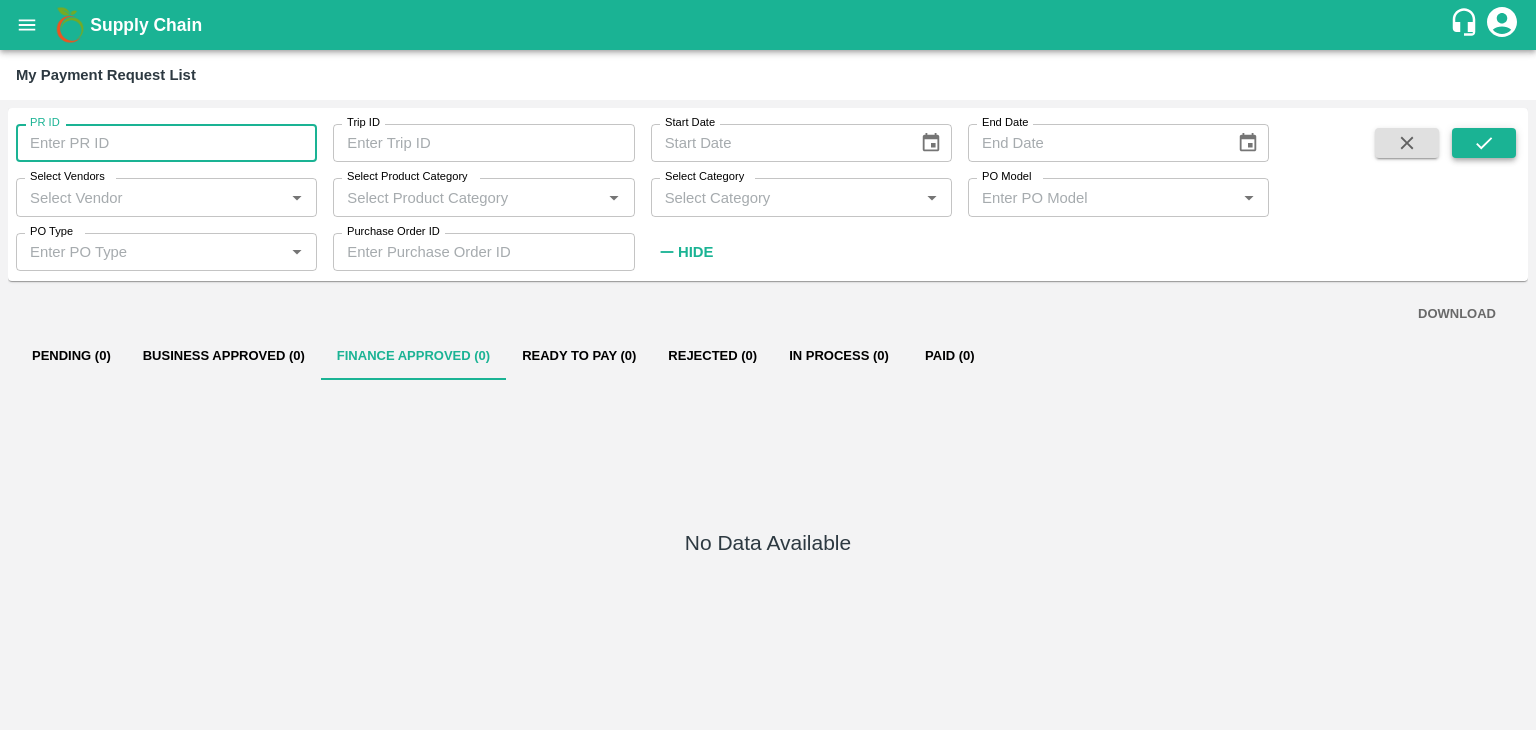 type 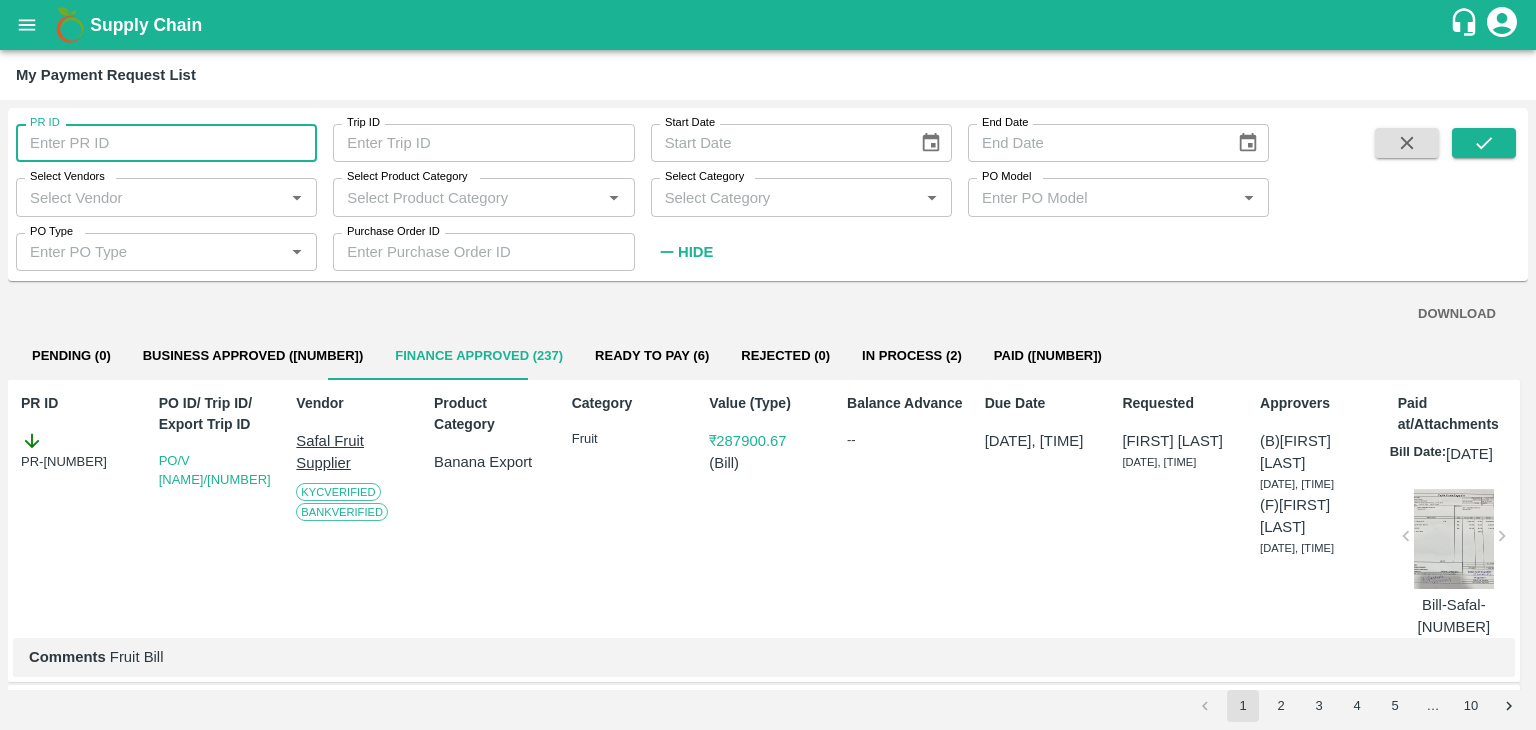 click on "PR ID" at bounding box center (166, 143) 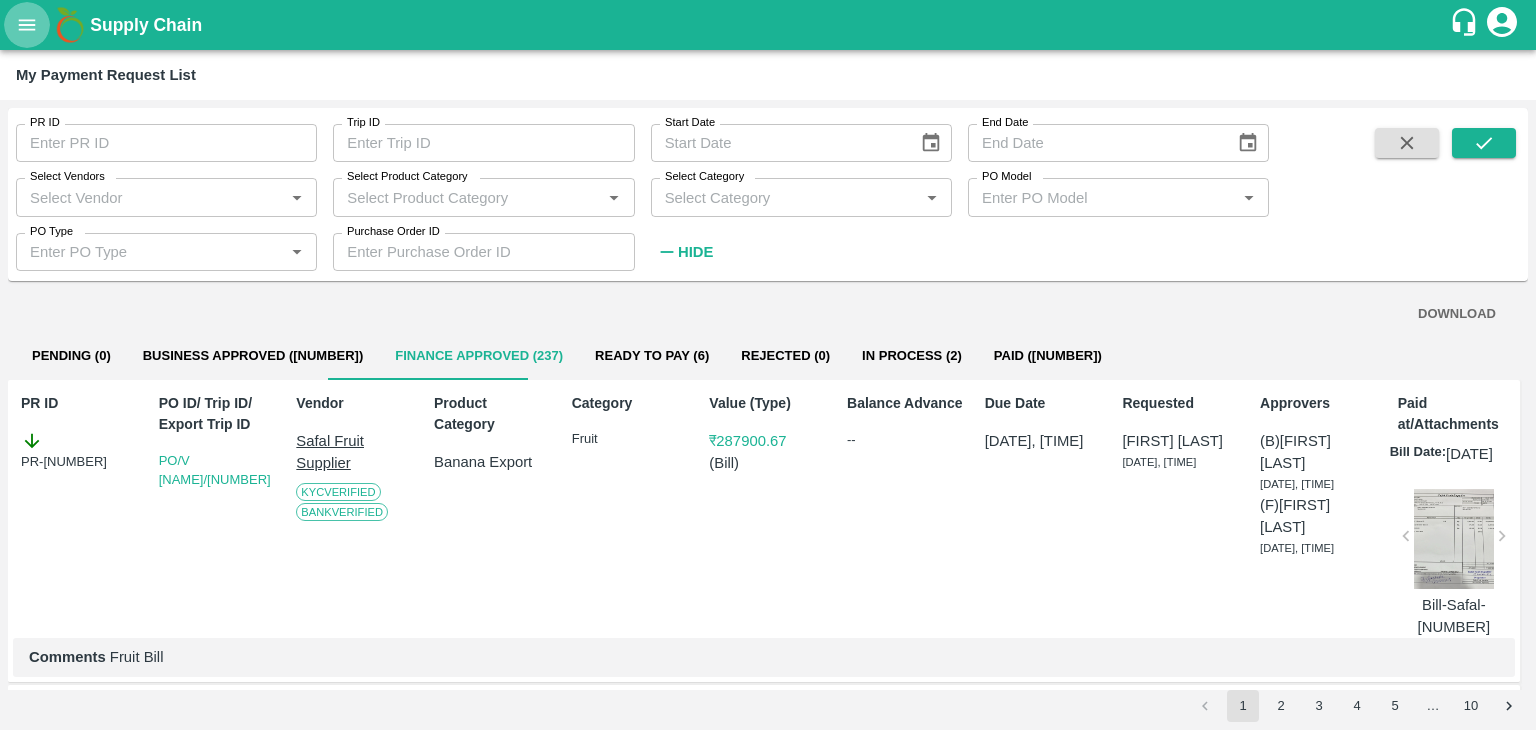 click at bounding box center (27, 25) 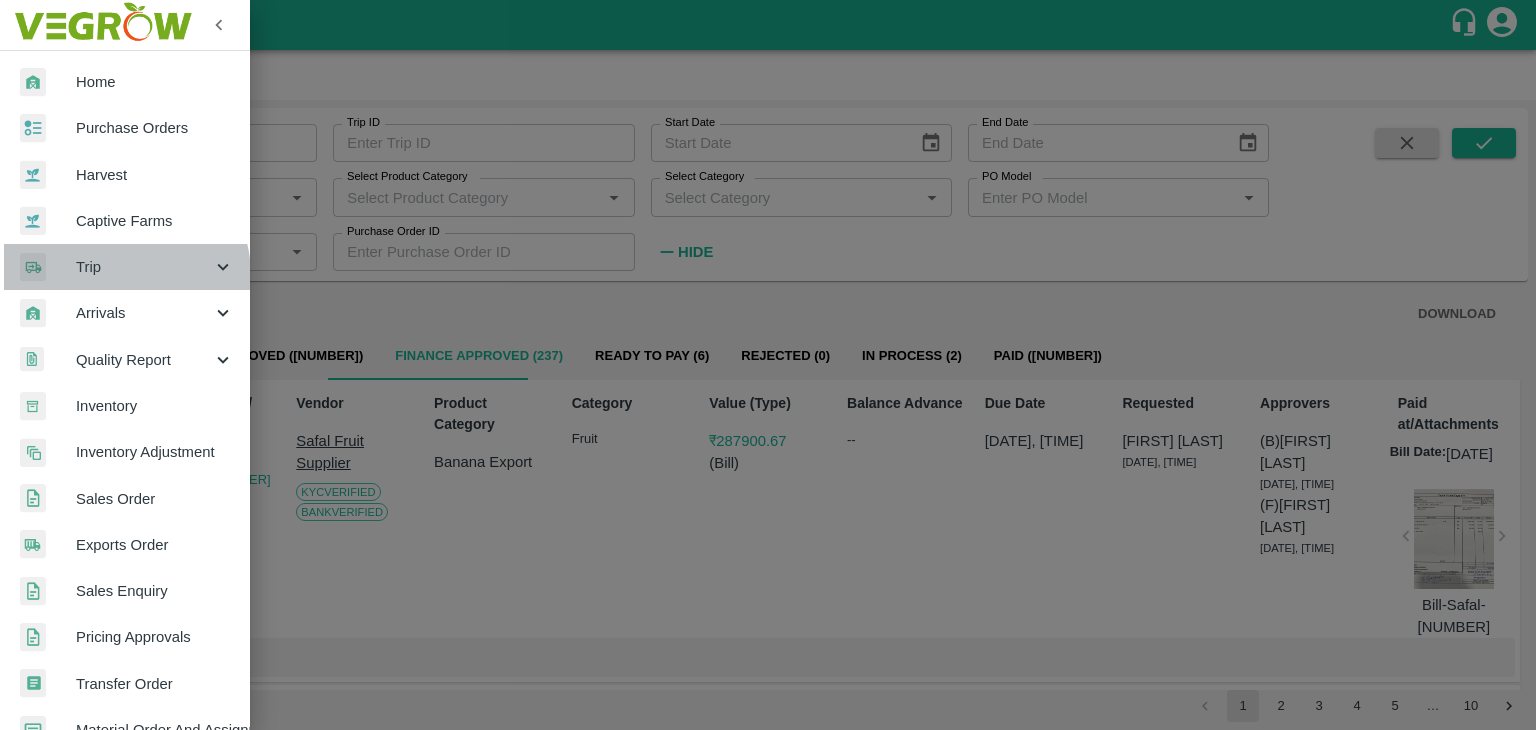 click on "Trip" at bounding box center [144, 267] 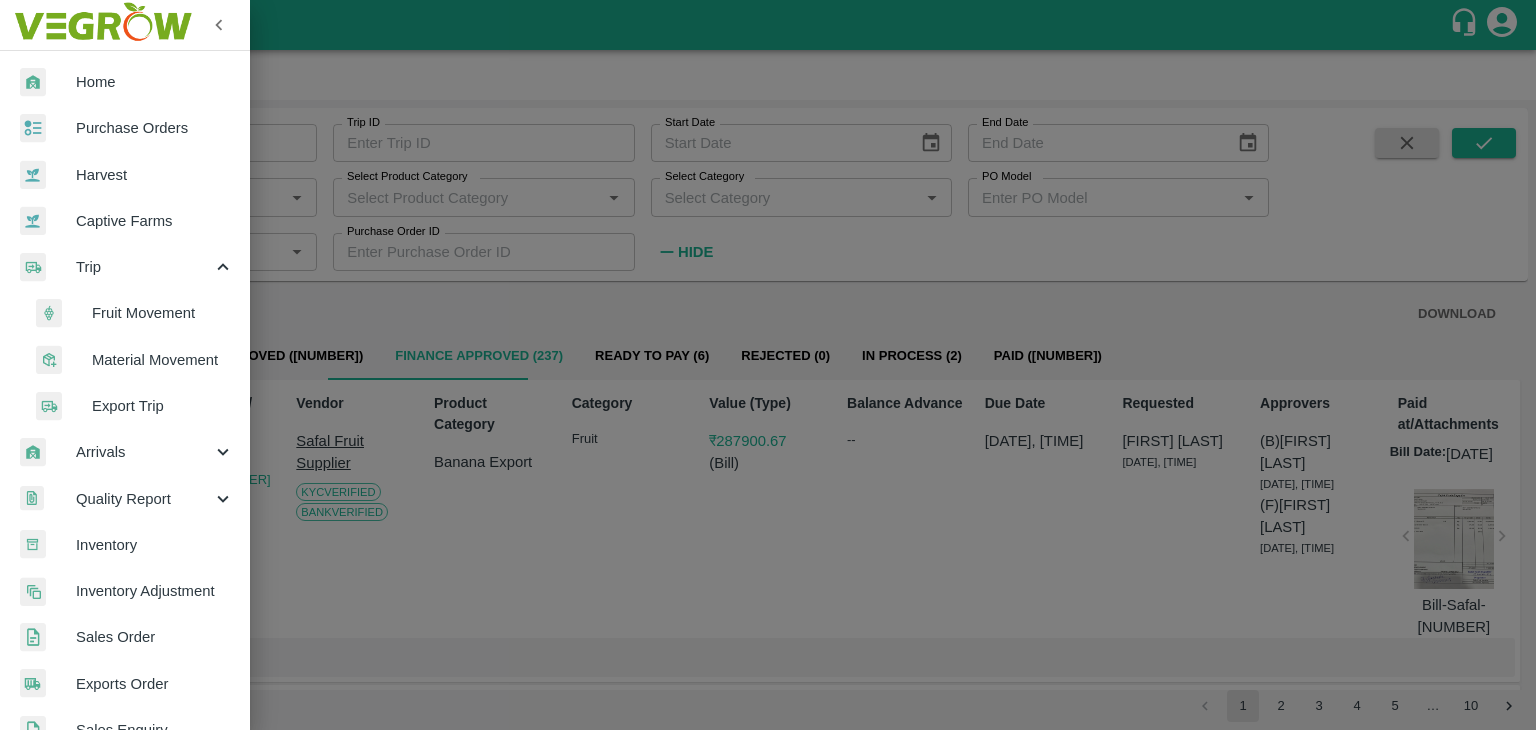 click on "Fruit Movement" at bounding box center [163, 313] 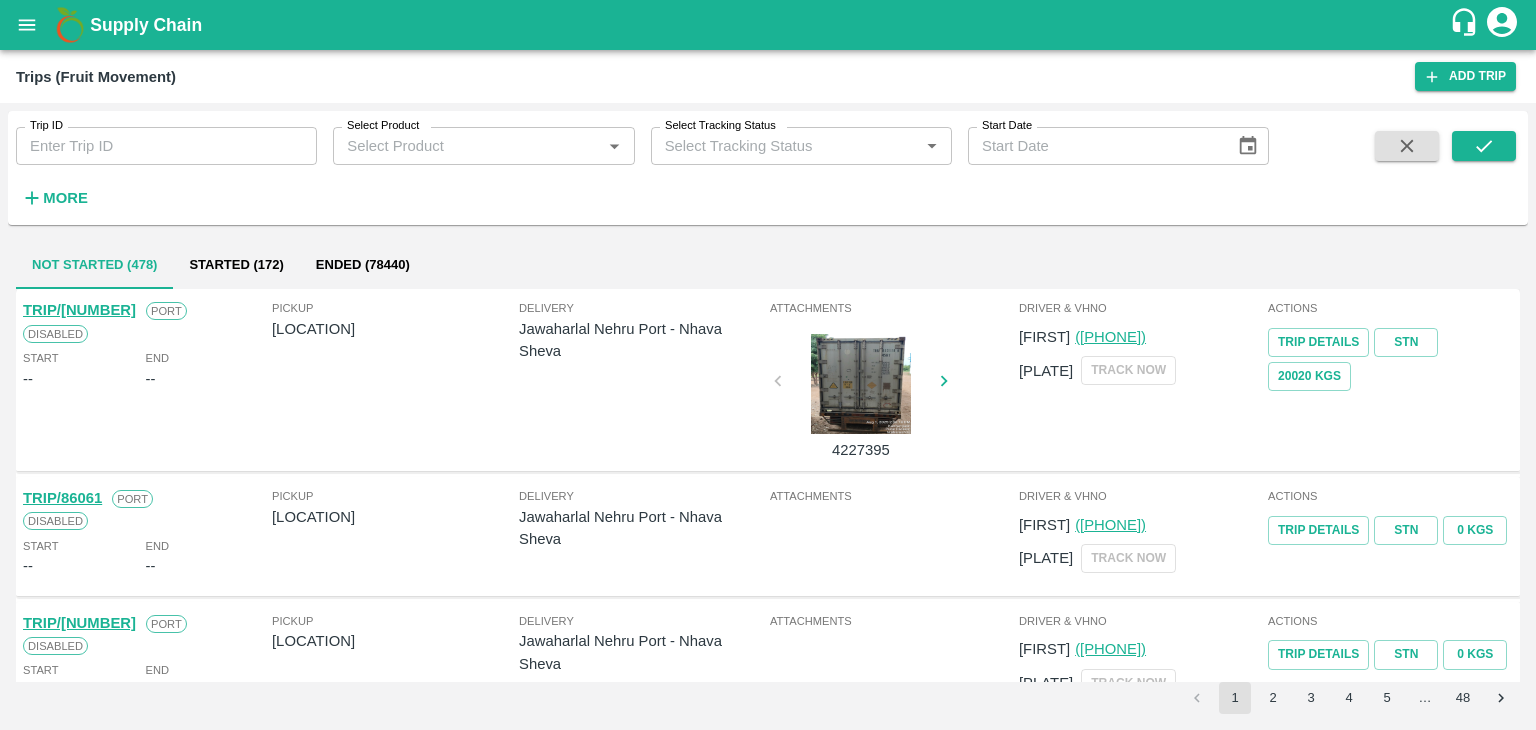 click on "Trip ID" at bounding box center (166, 146) 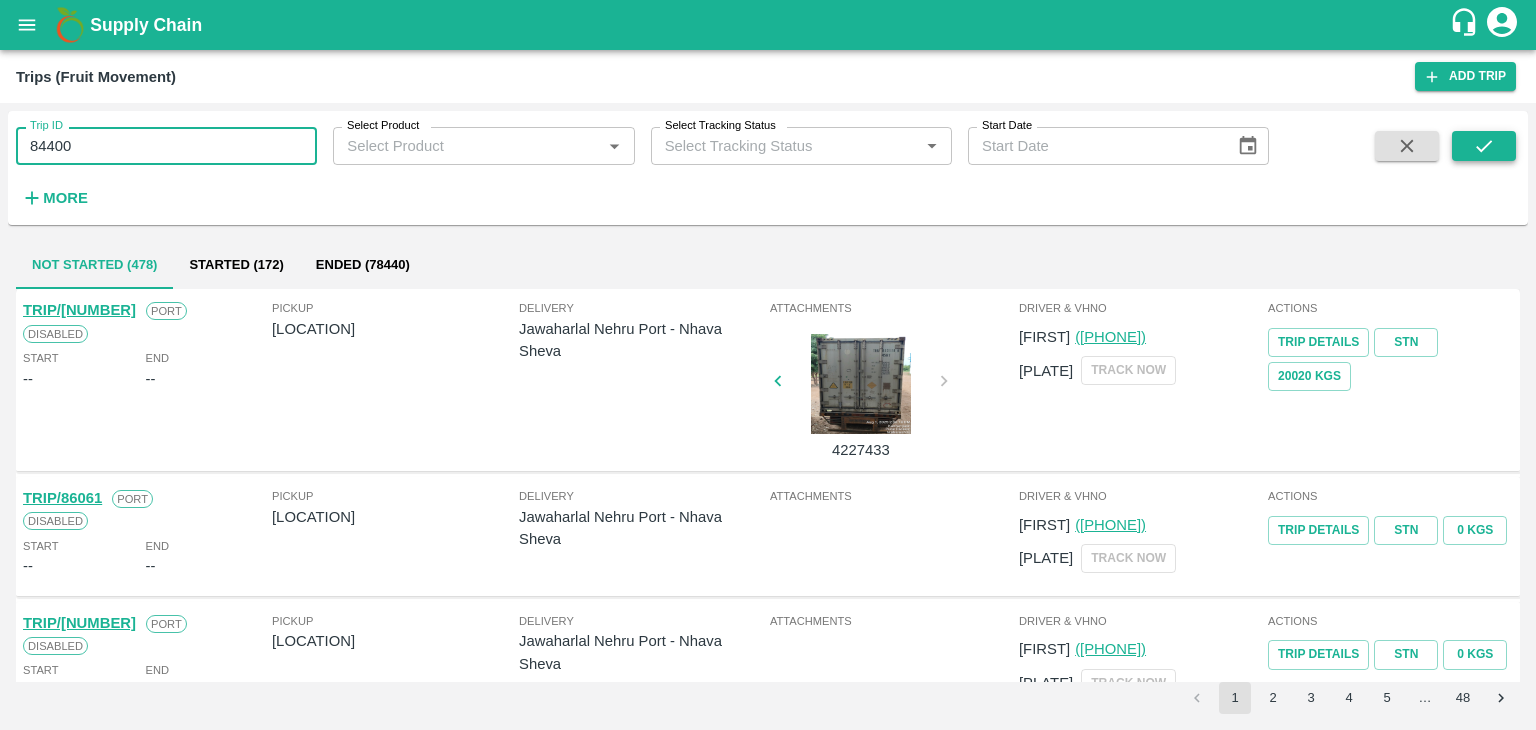 type on "84400" 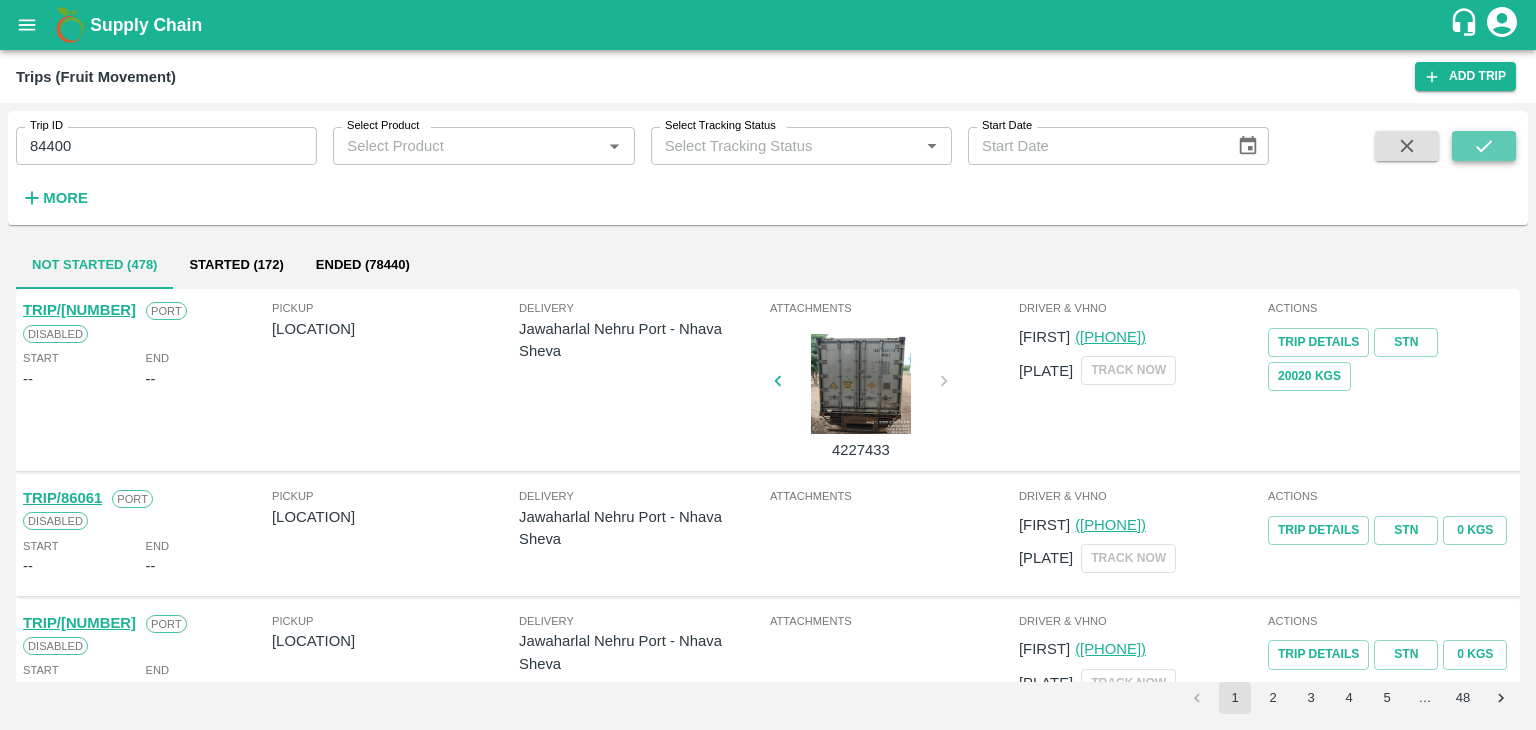 click at bounding box center (1484, 146) 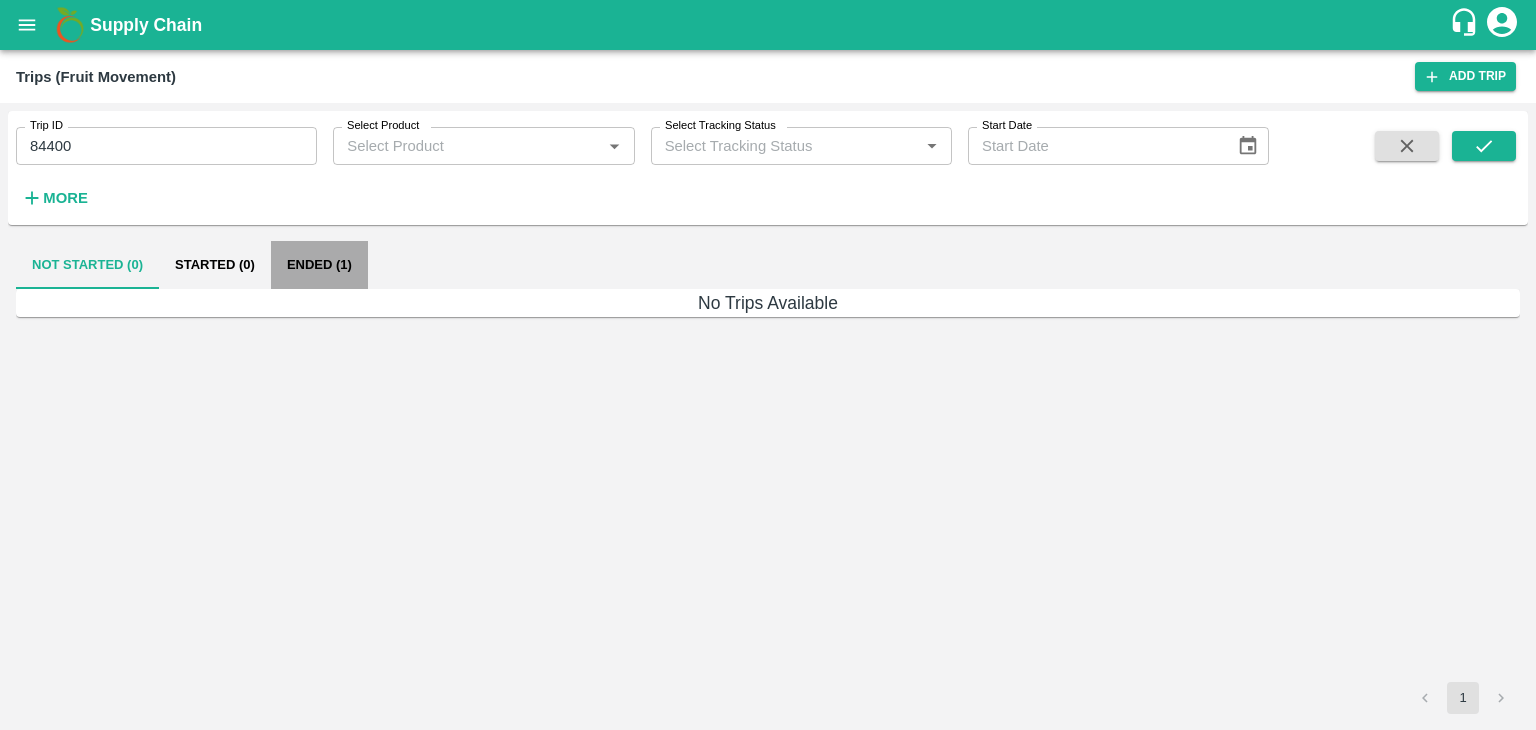 click on "Ended (1)" at bounding box center [319, 265] 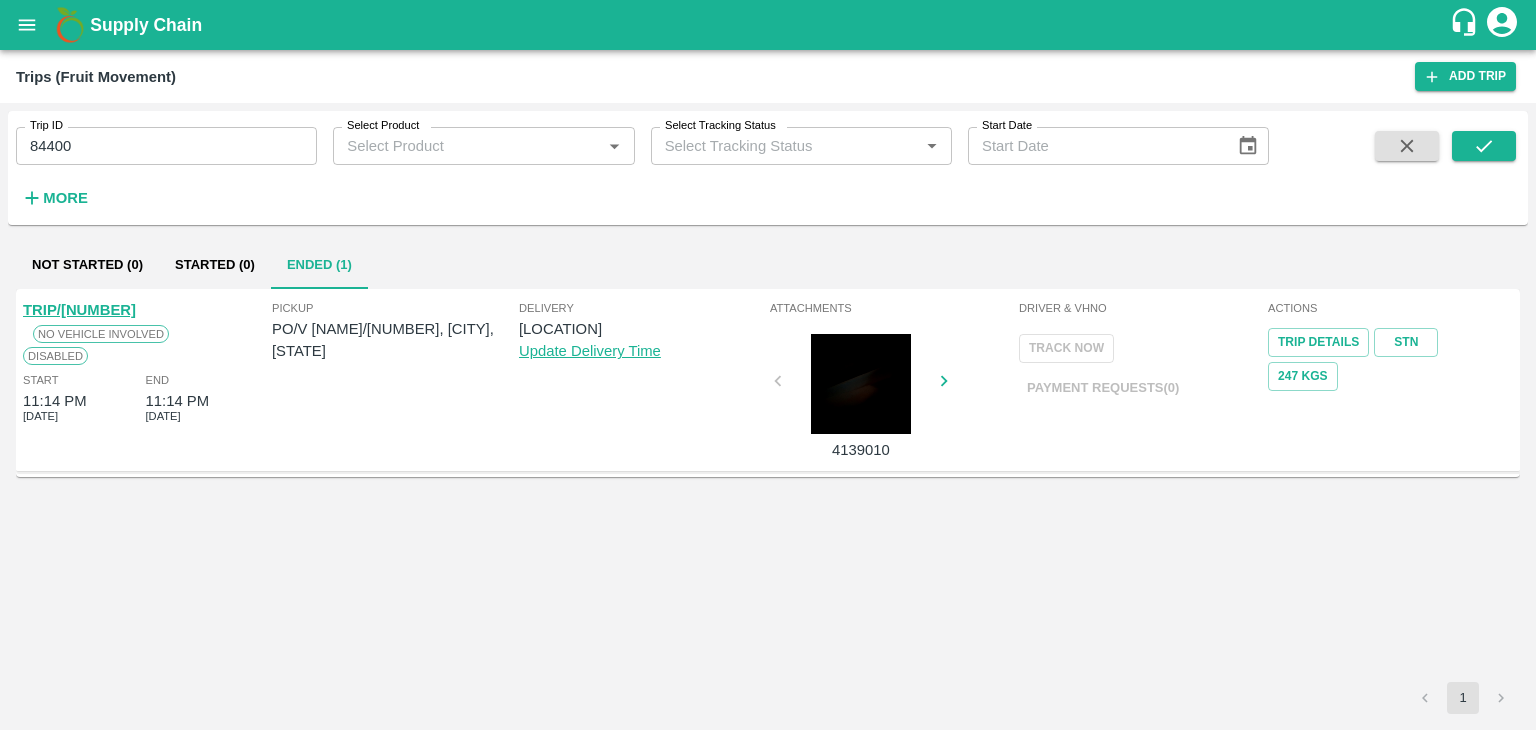 click on "TRIP/84400" at bounding box center (79, 310) 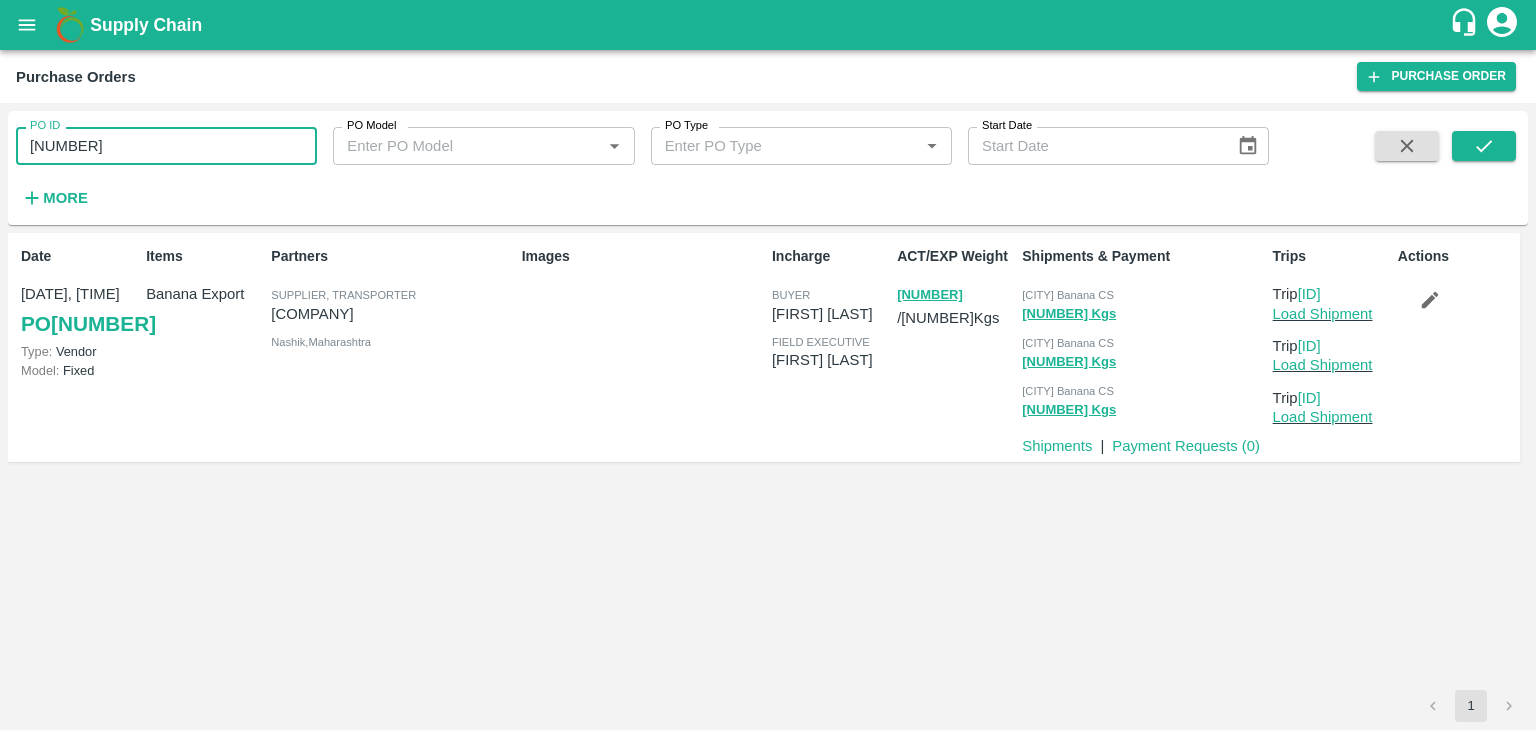 click on "[NUMBER]" at bounding box center (166, 146) 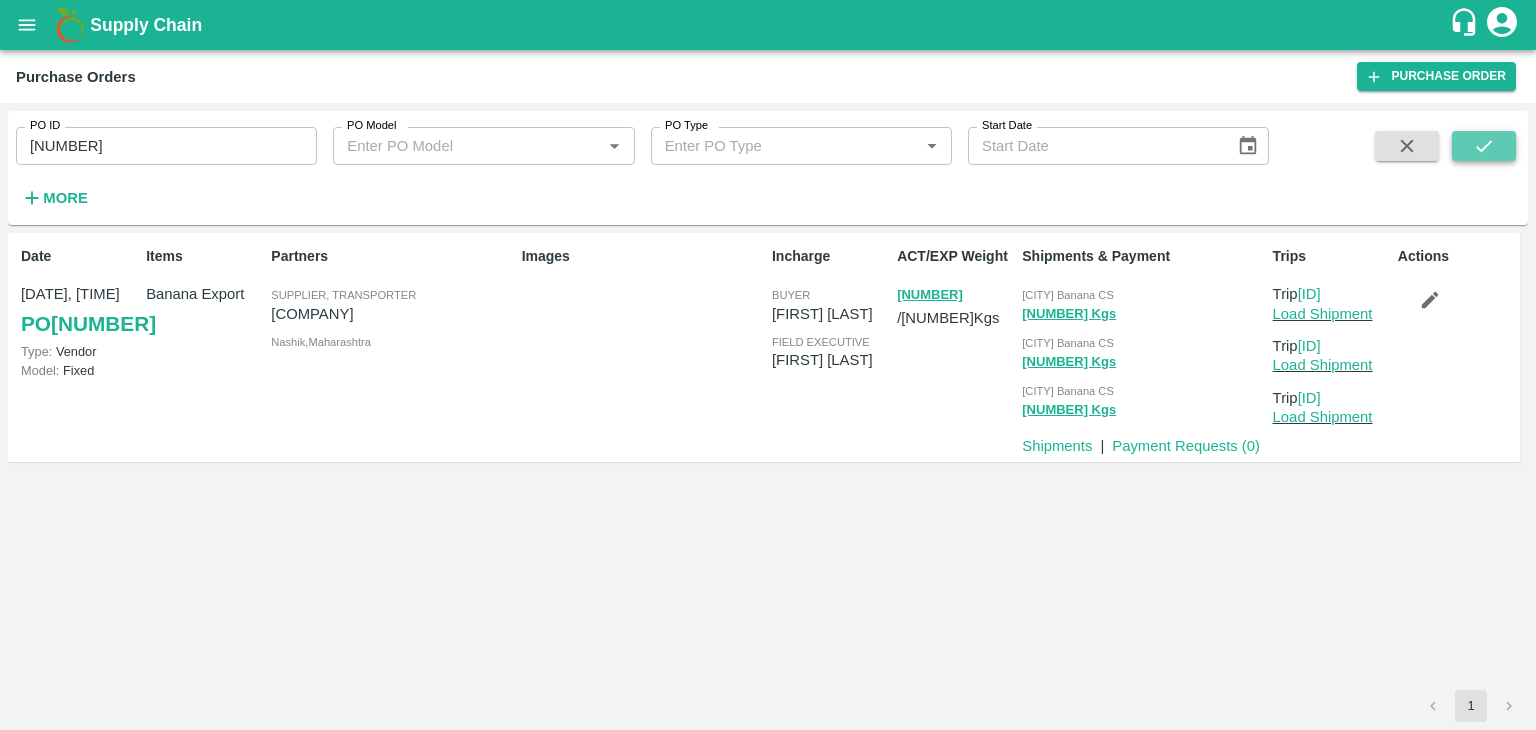 click 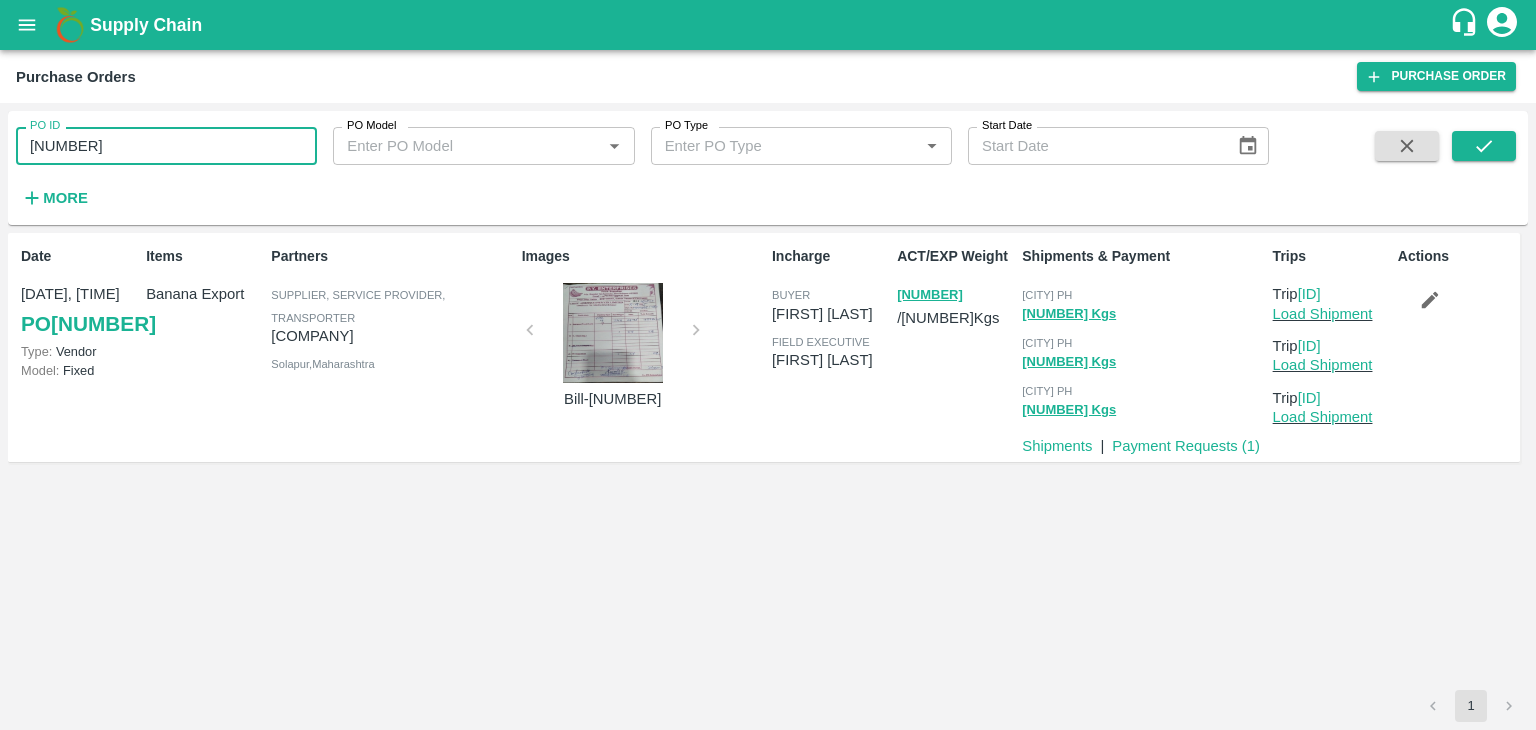 click on "162820" at bounding box center [166, 146] 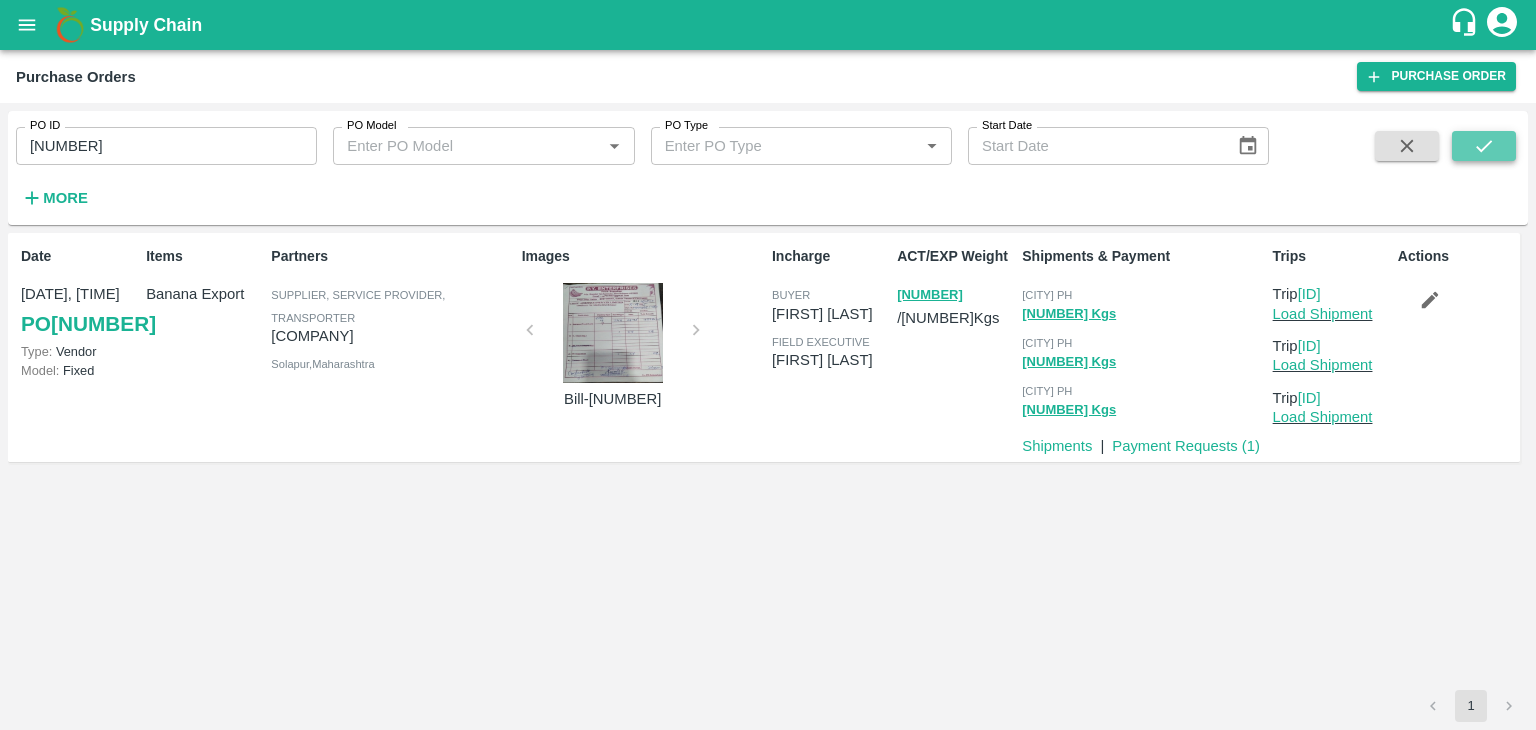 click 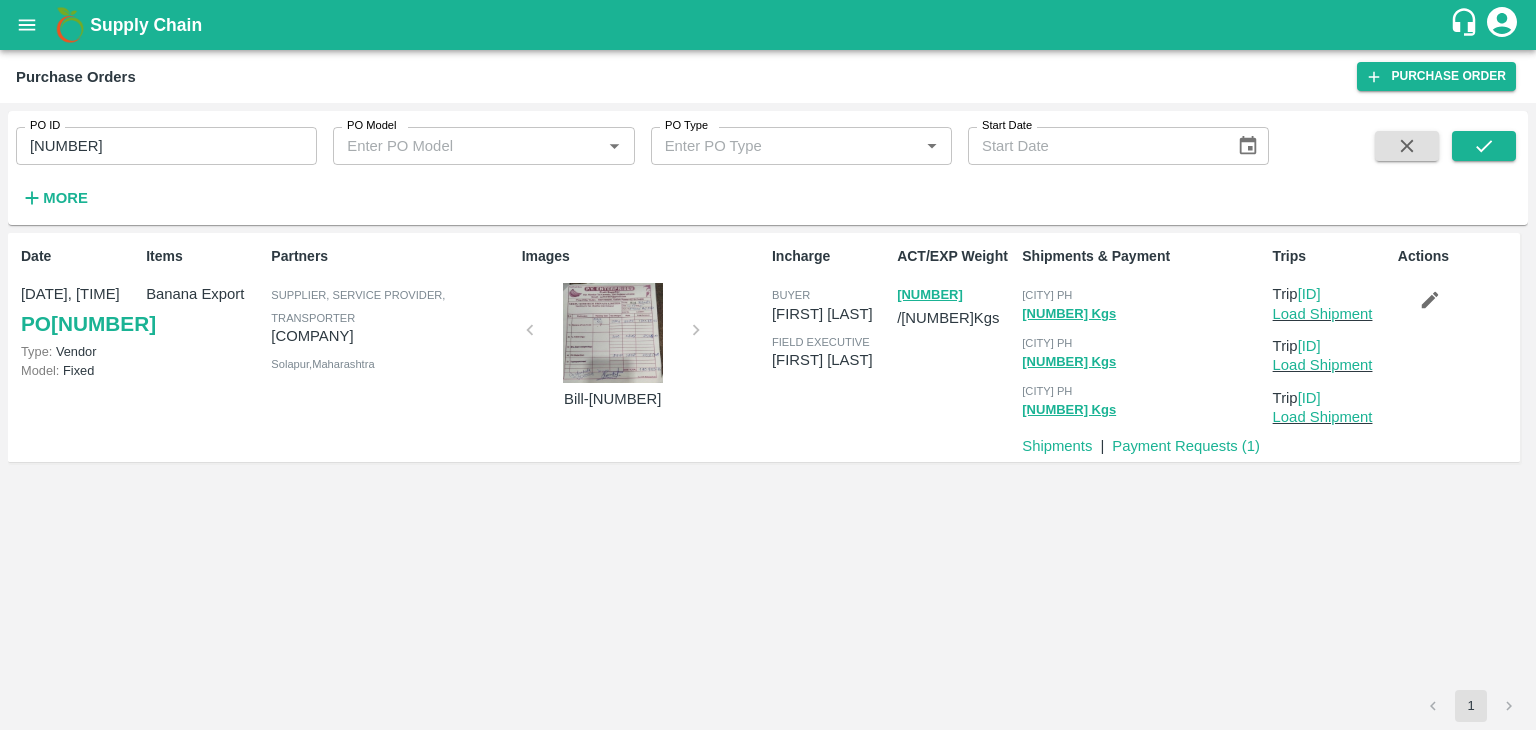 click on "163280" at bounding box center [166, 146] 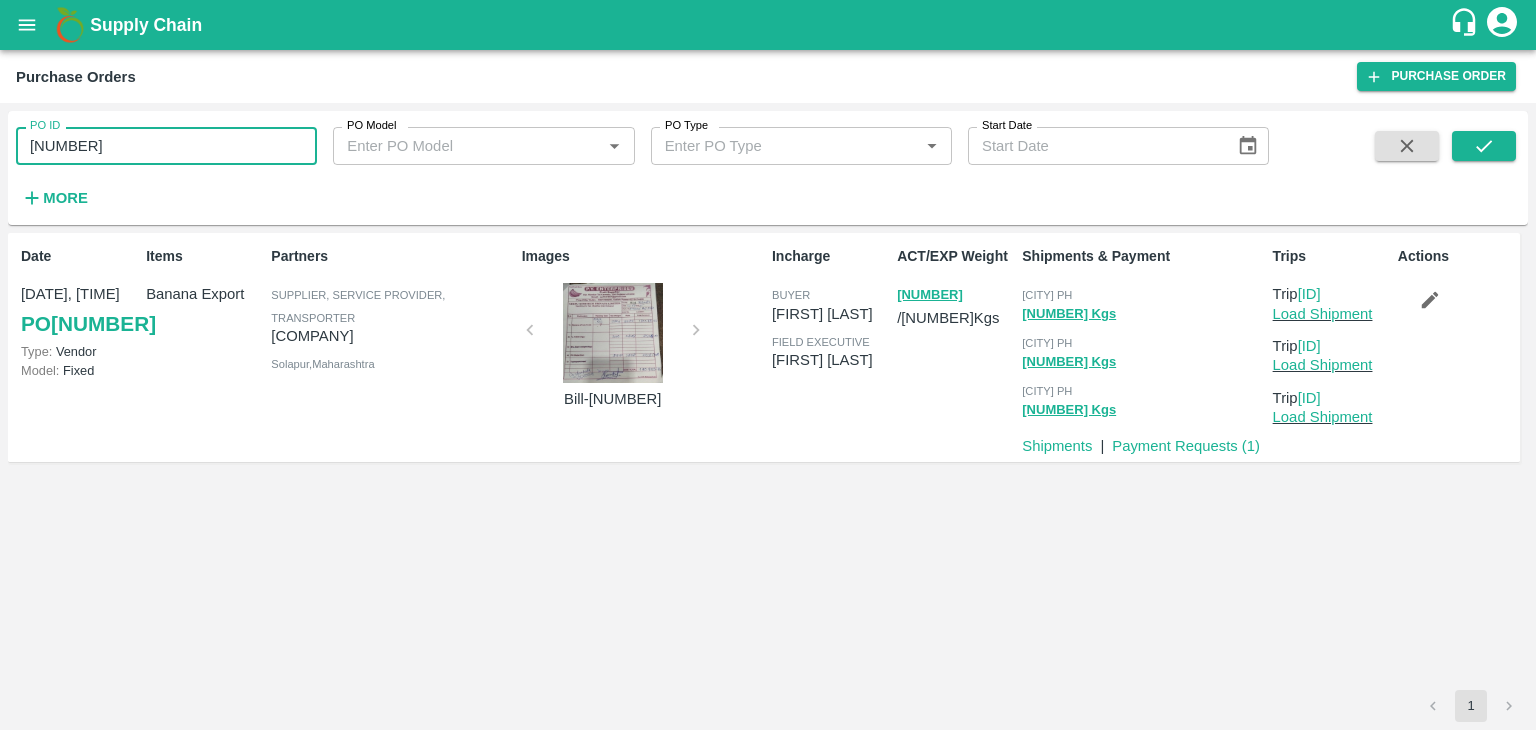 click on "163280" at bounding box center [166, 146] 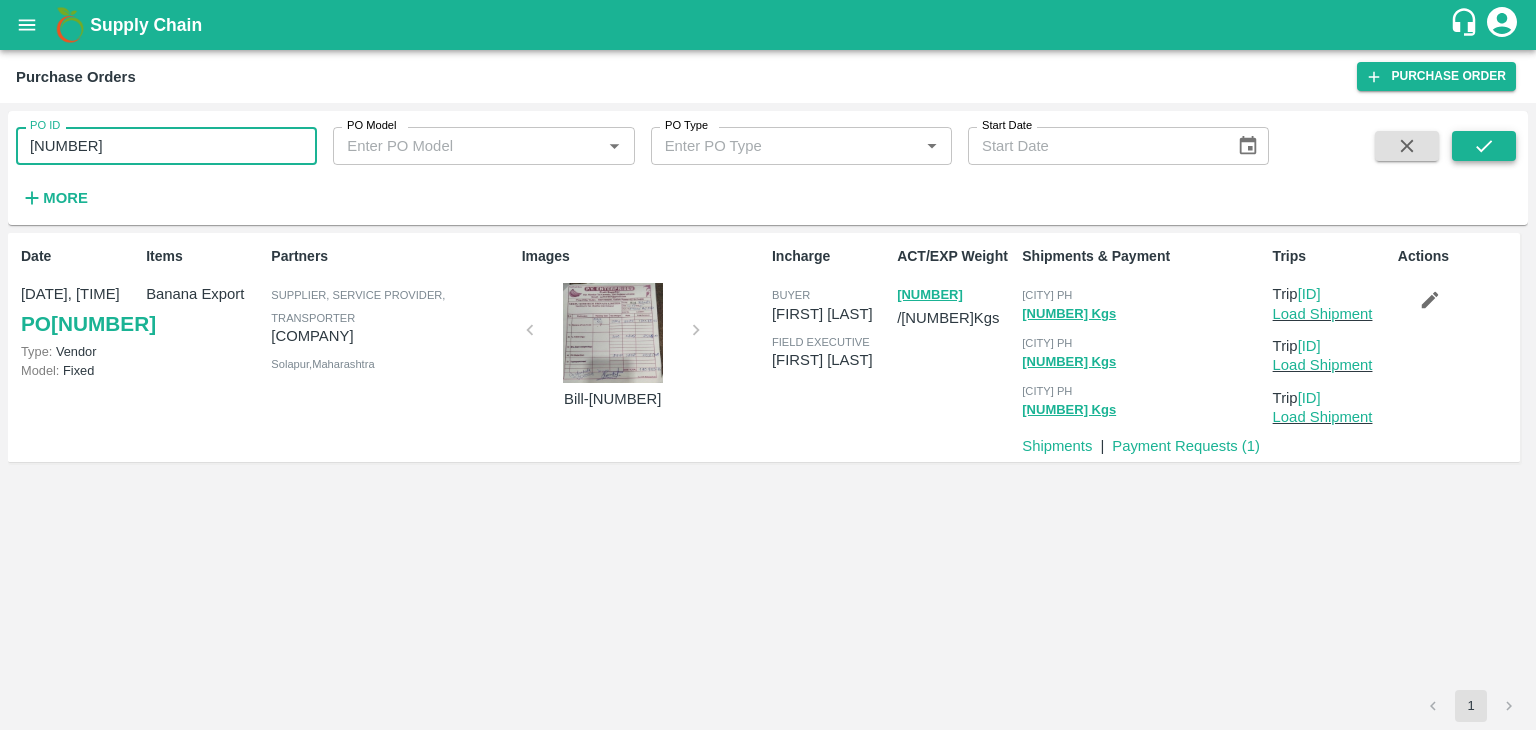 type on "163311" 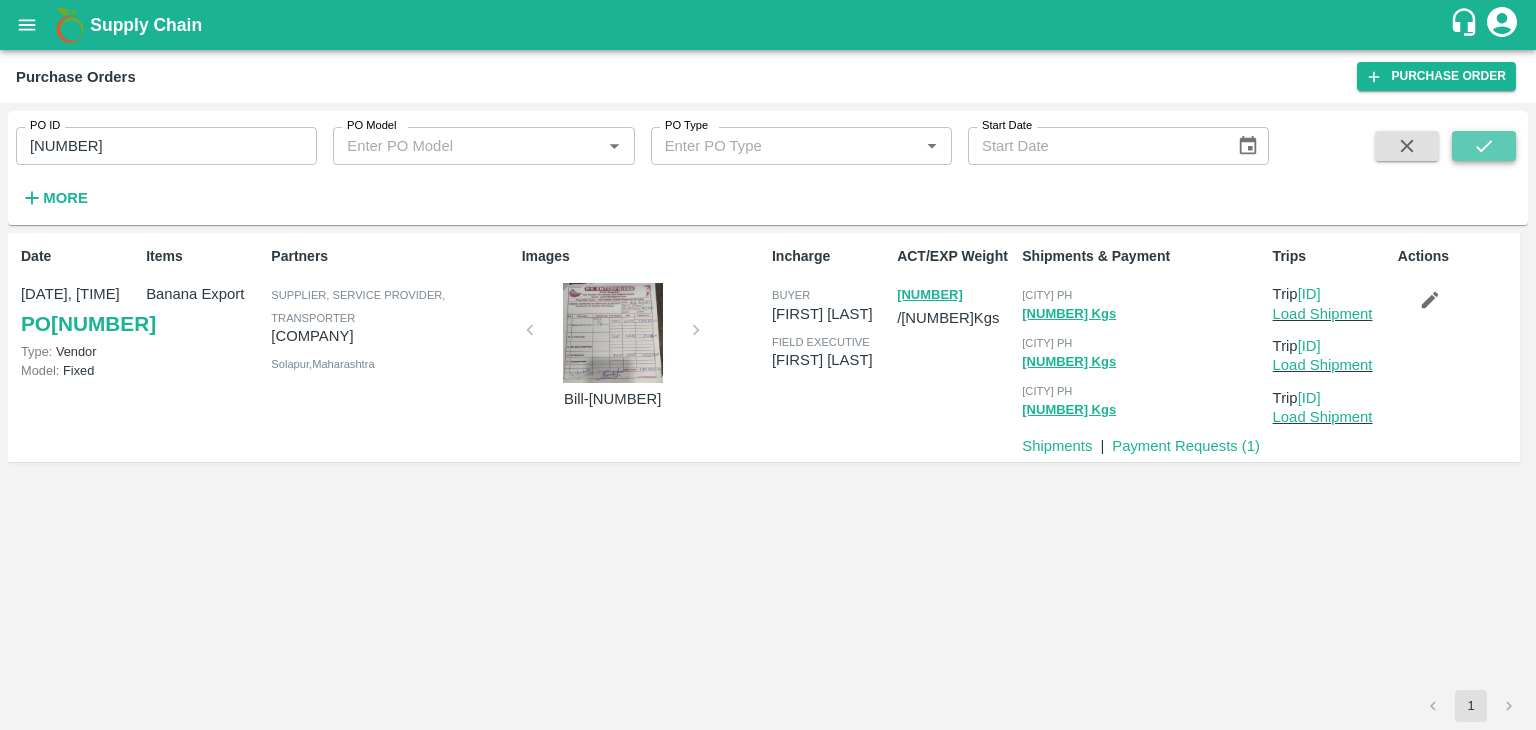 click at bounding box center (1484, 146) 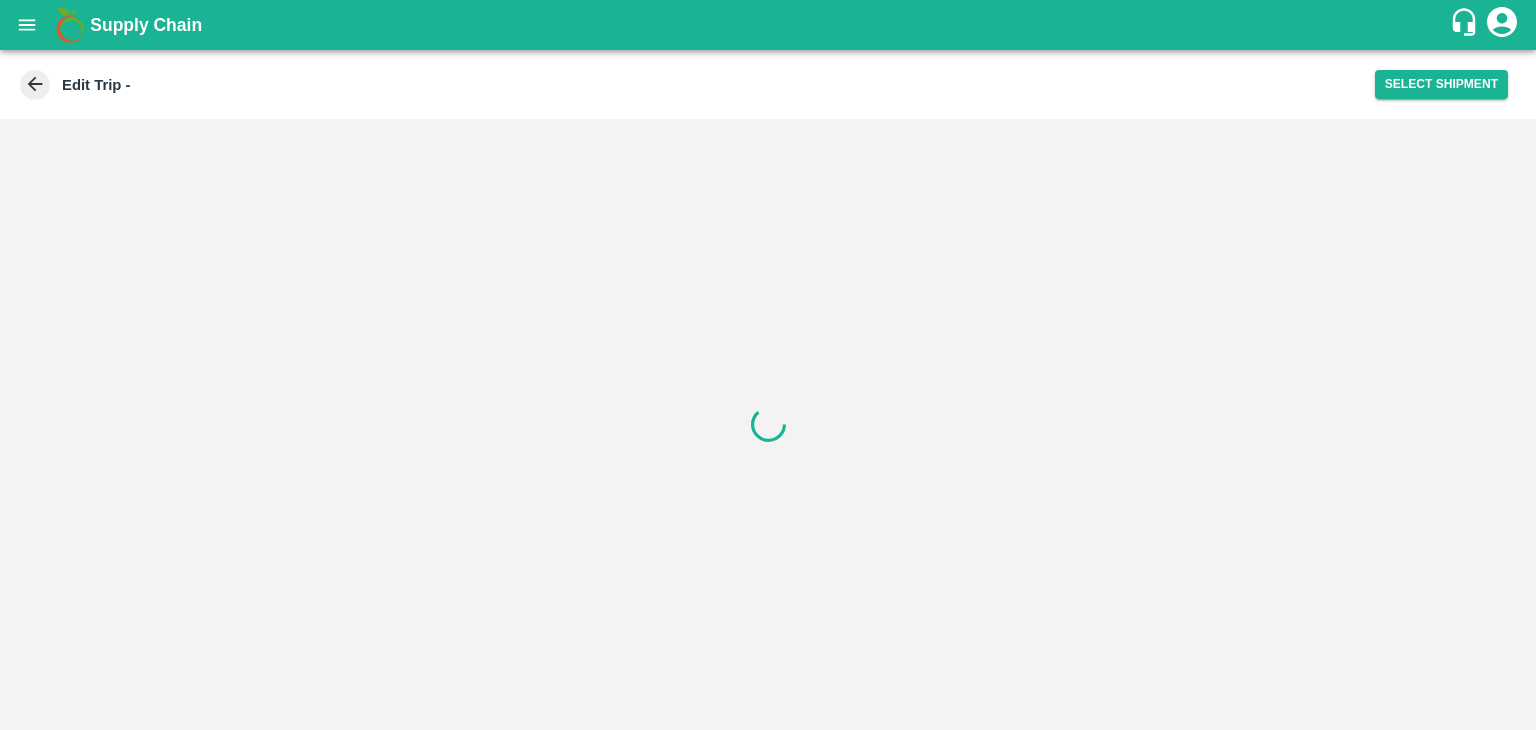 scroll, scrollTop: 0, scrollLeft: 0, axis: both 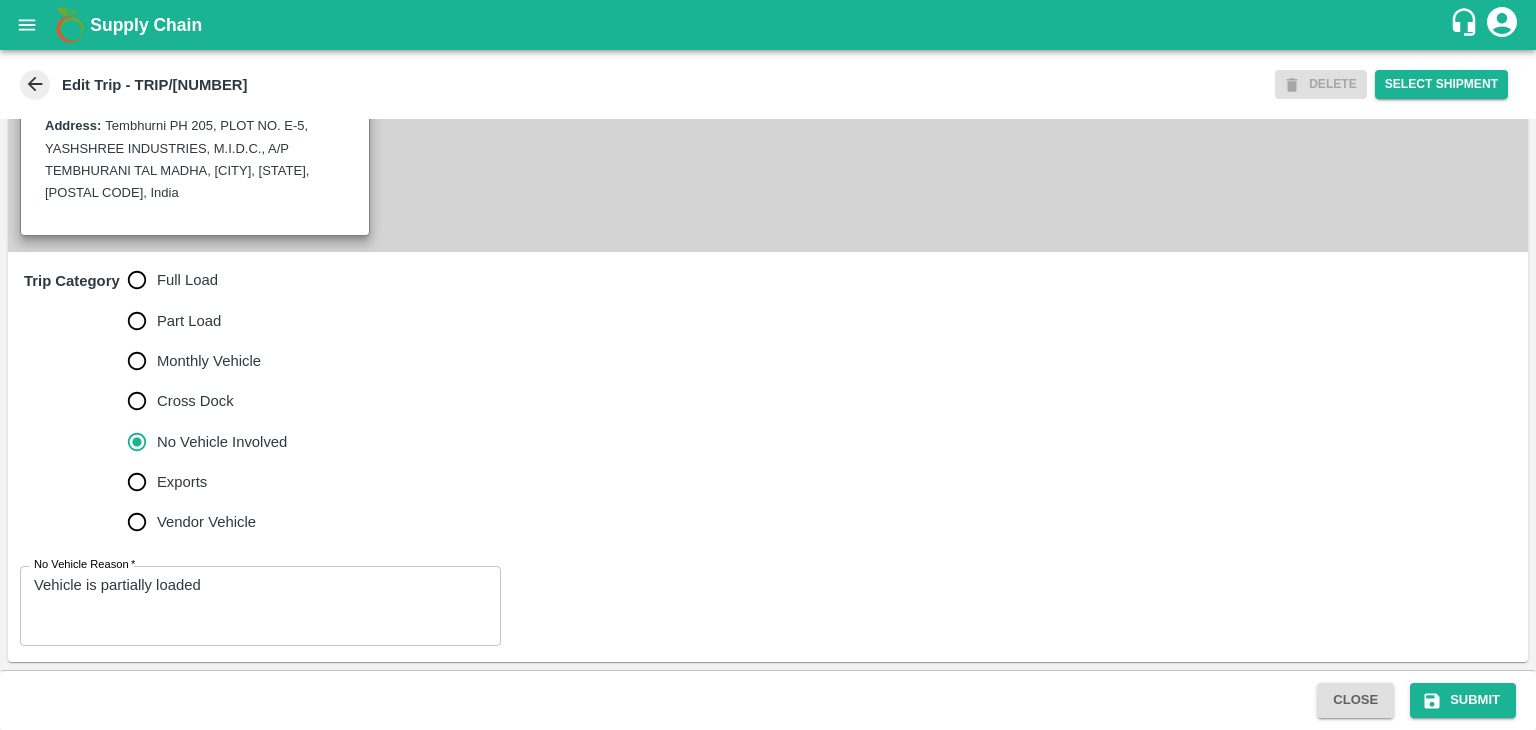 click on "Full Load" at bounding box center [187, 280] 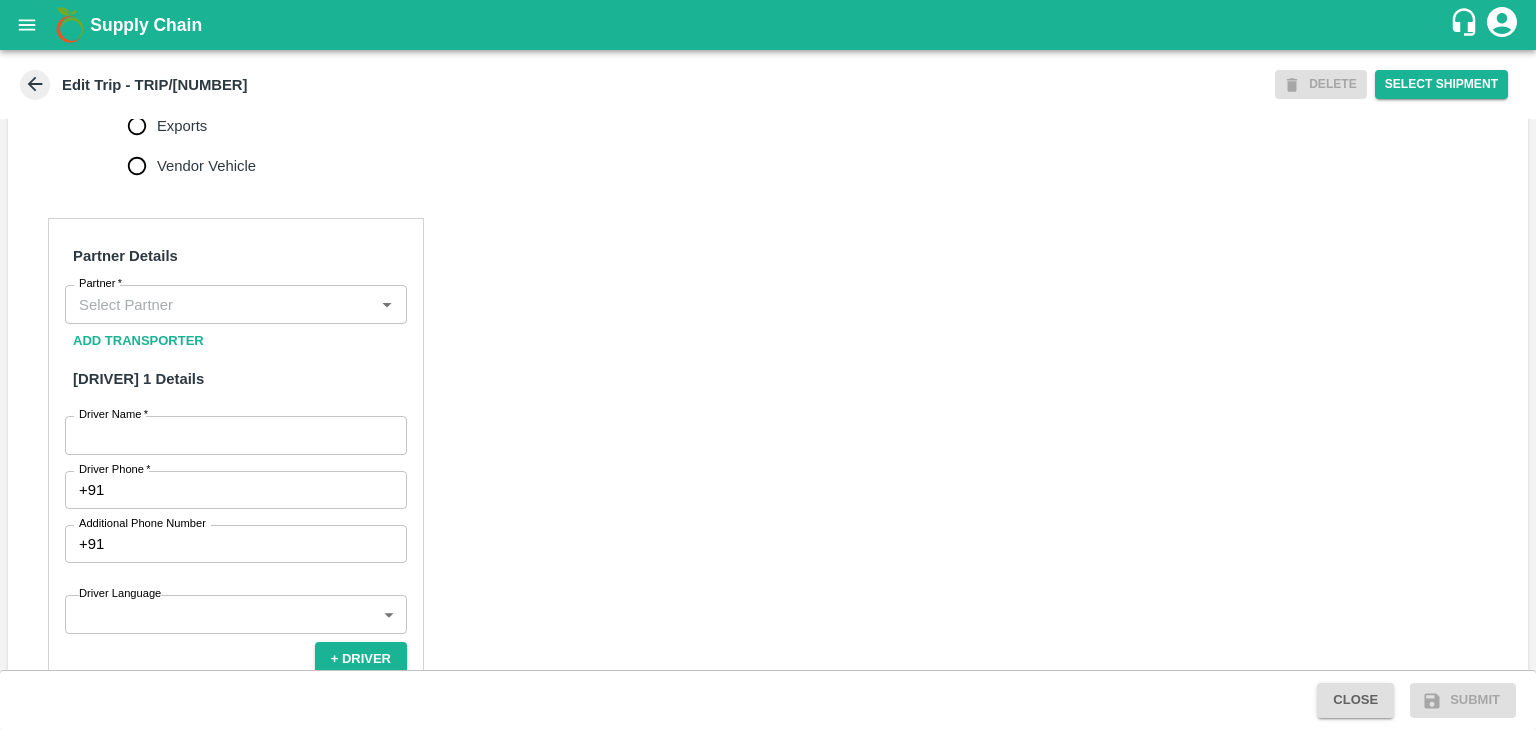 scroll, scrollTop: 856, scrollLeft: 0, axis: vertical 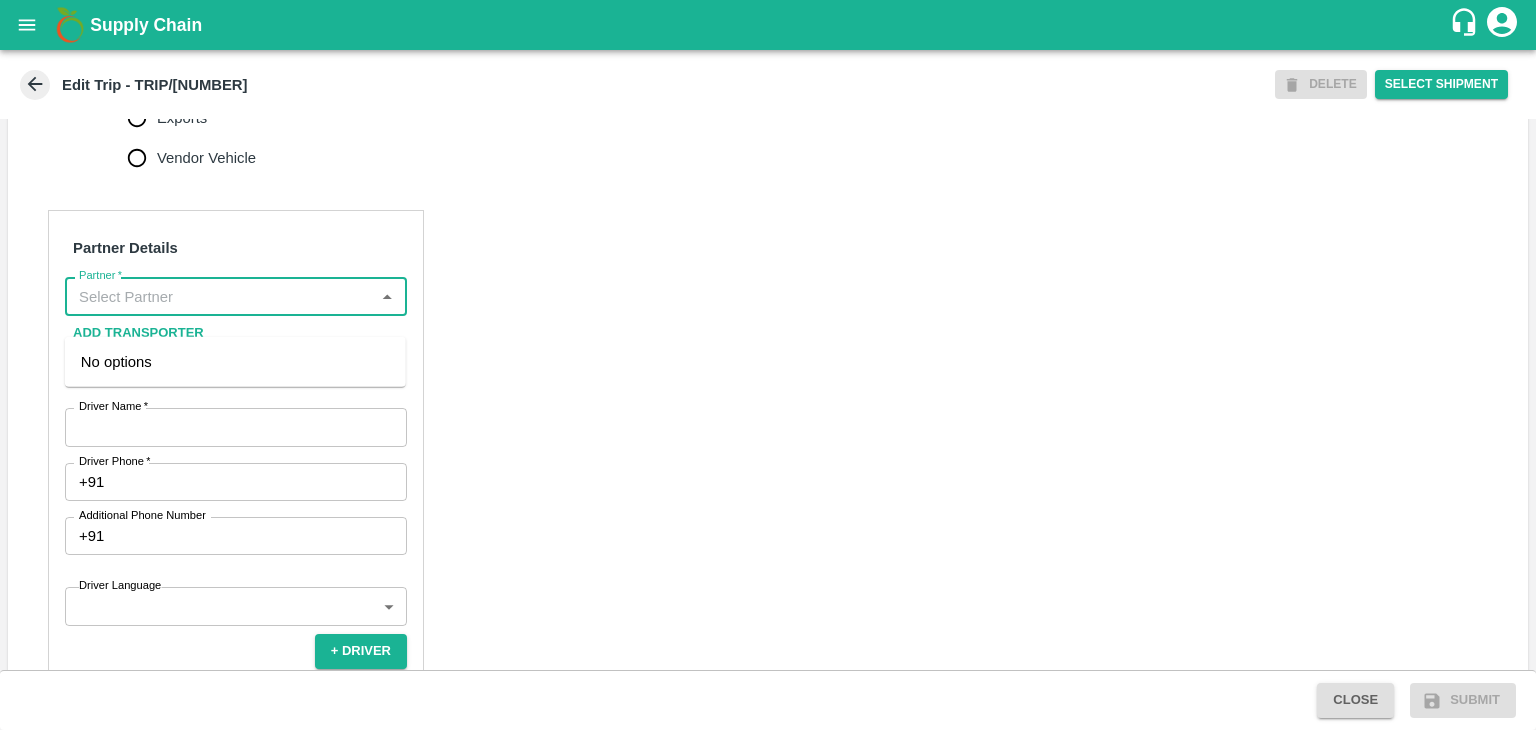 click on "Partner   *" at bounding box center (219, 296) 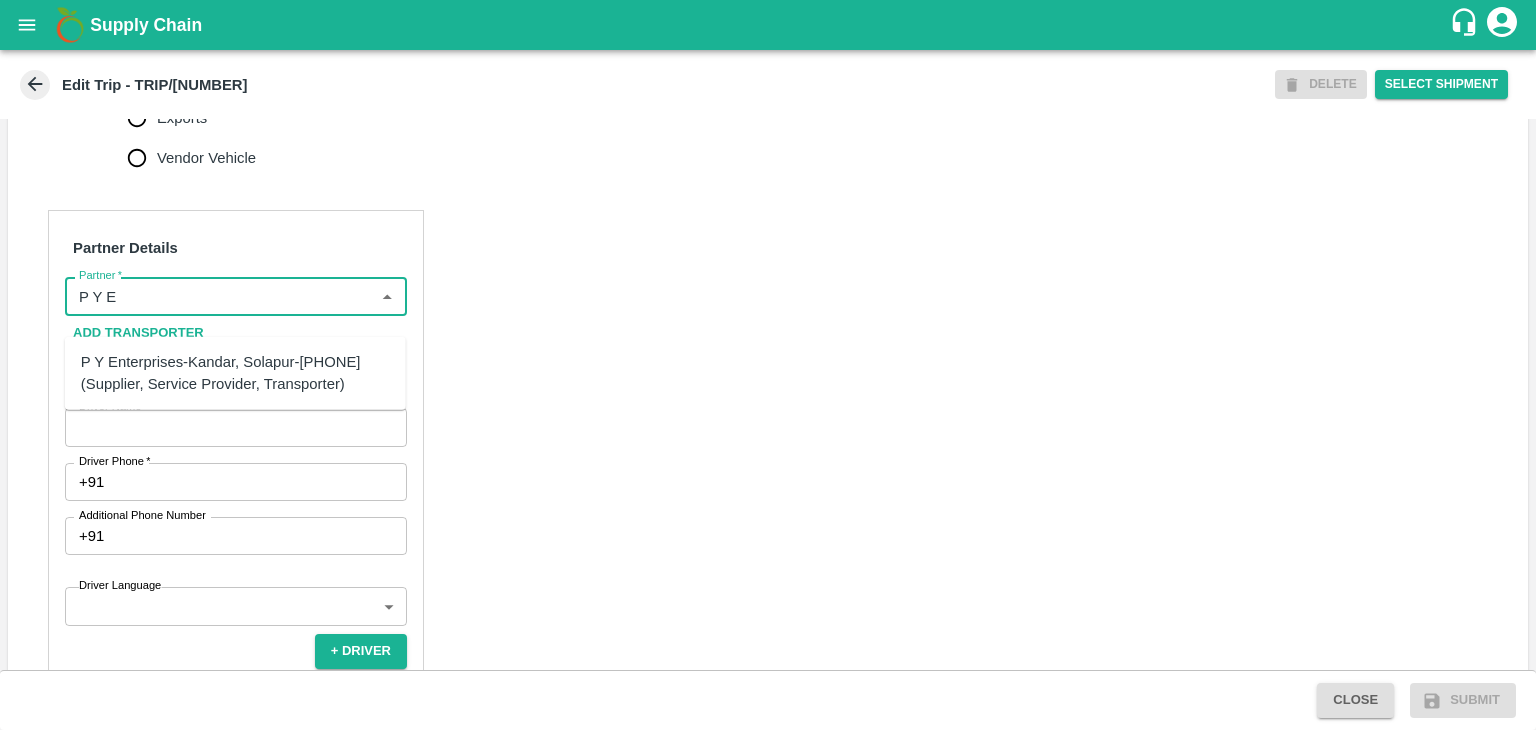 click on "P Y Enterprises-Kandar, Solapur-8275274400(Supplier, Service Provider, Transporter)" at bounding box center (235, 373) 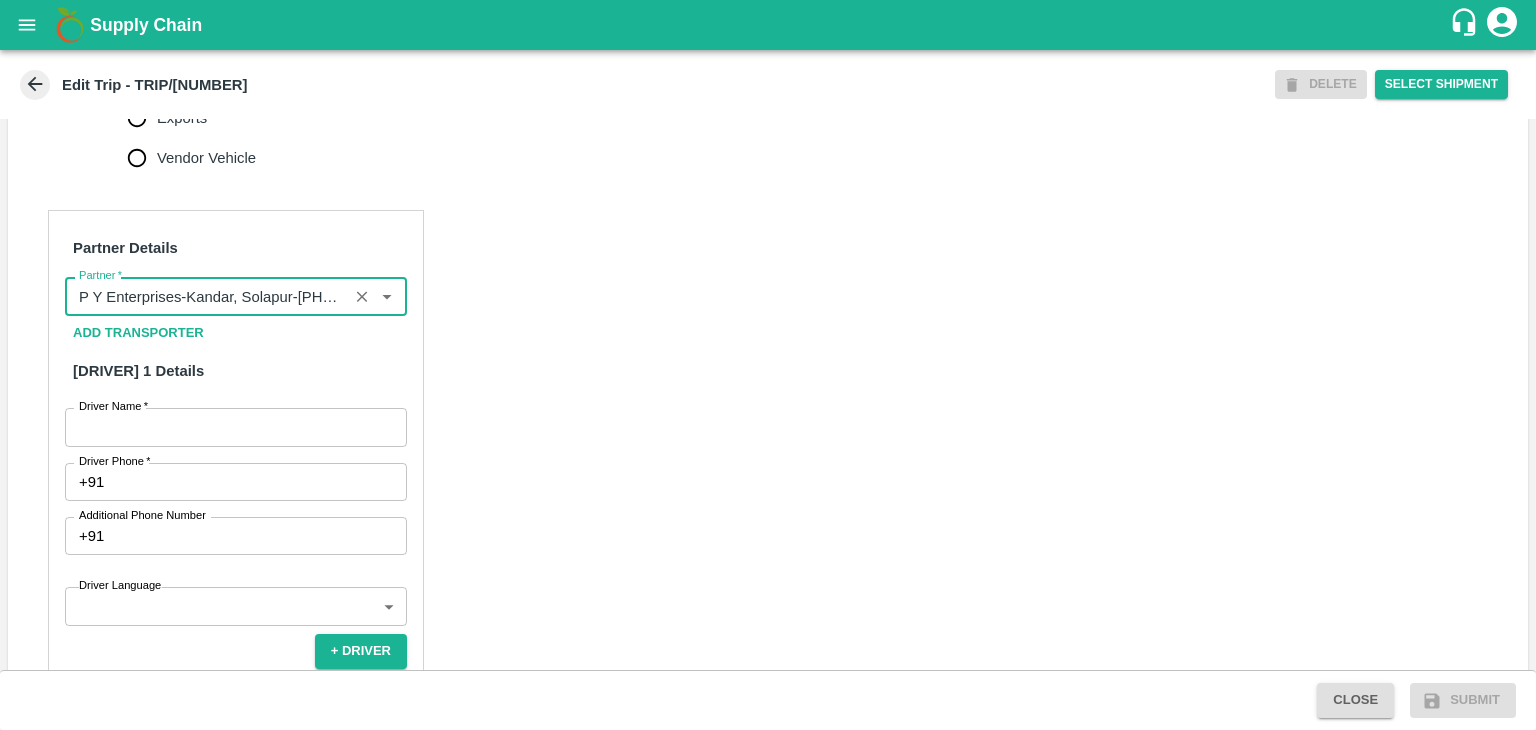 type on "P Y Enterprises-Kandar, Solapur-8275274400(Supplier, Service Provider, Transporter)" 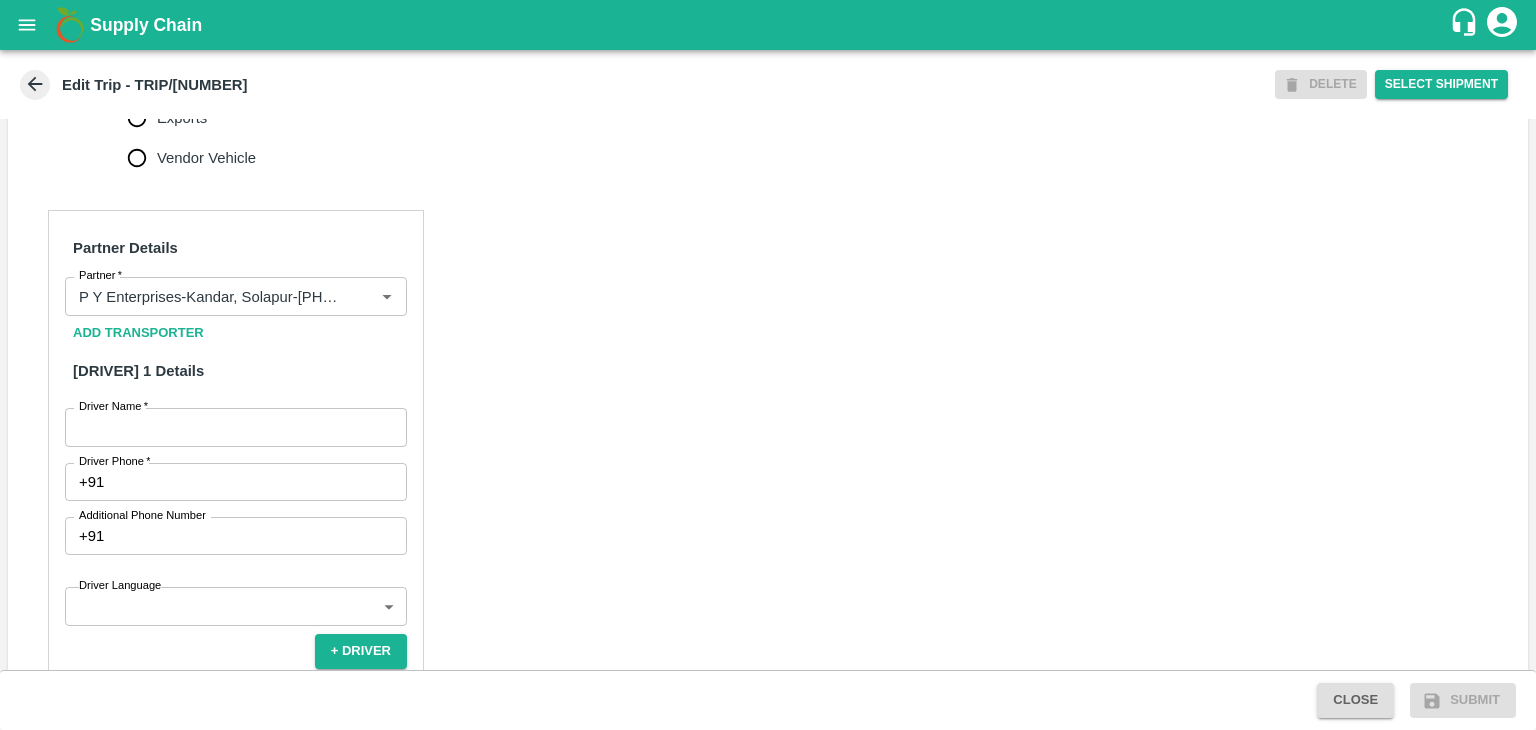 drag, startPoint x: 203, startPoint y: 468, endPoint x: 236, endPoint y: 446, distance: 39.661064 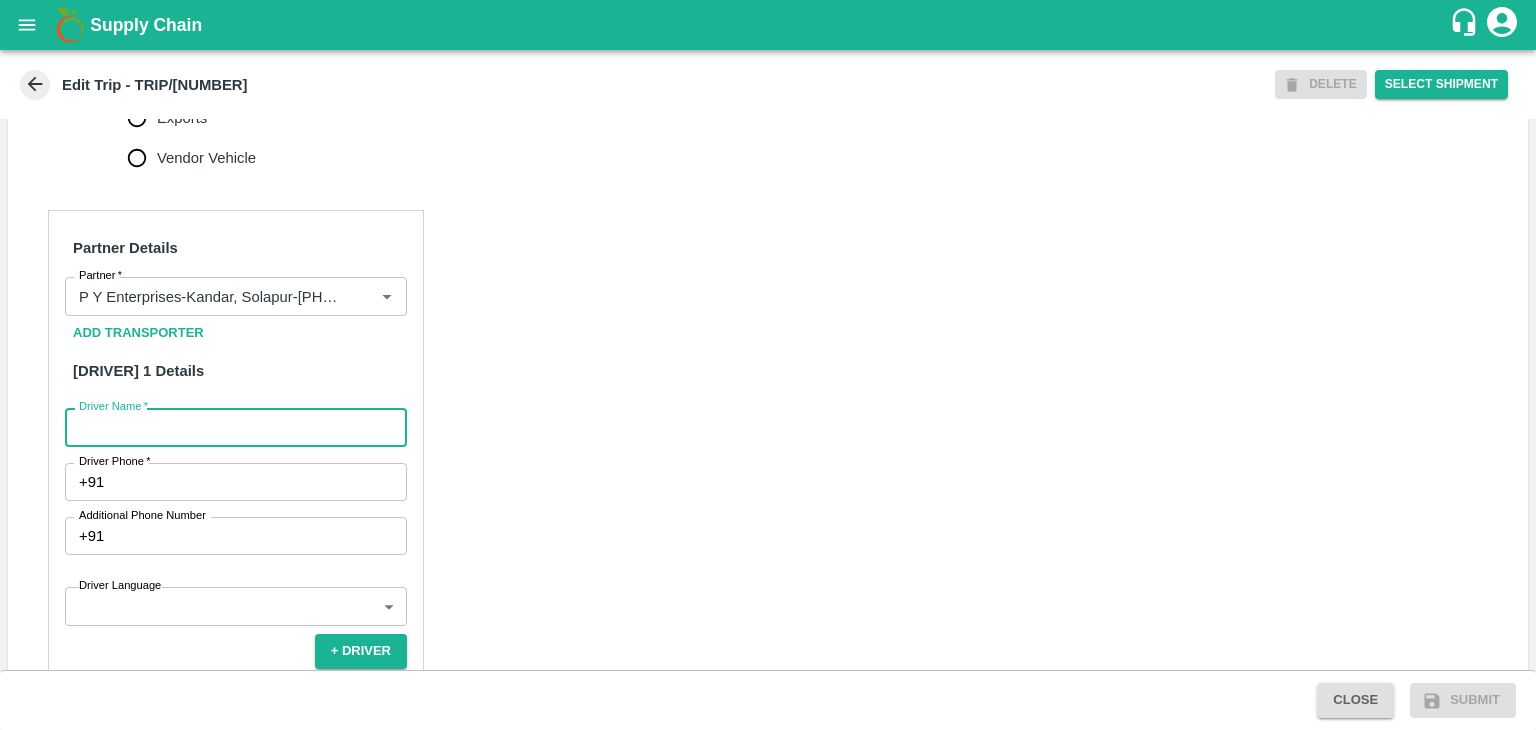 click on "Driver Name   *" at bounding box center (236, 427) 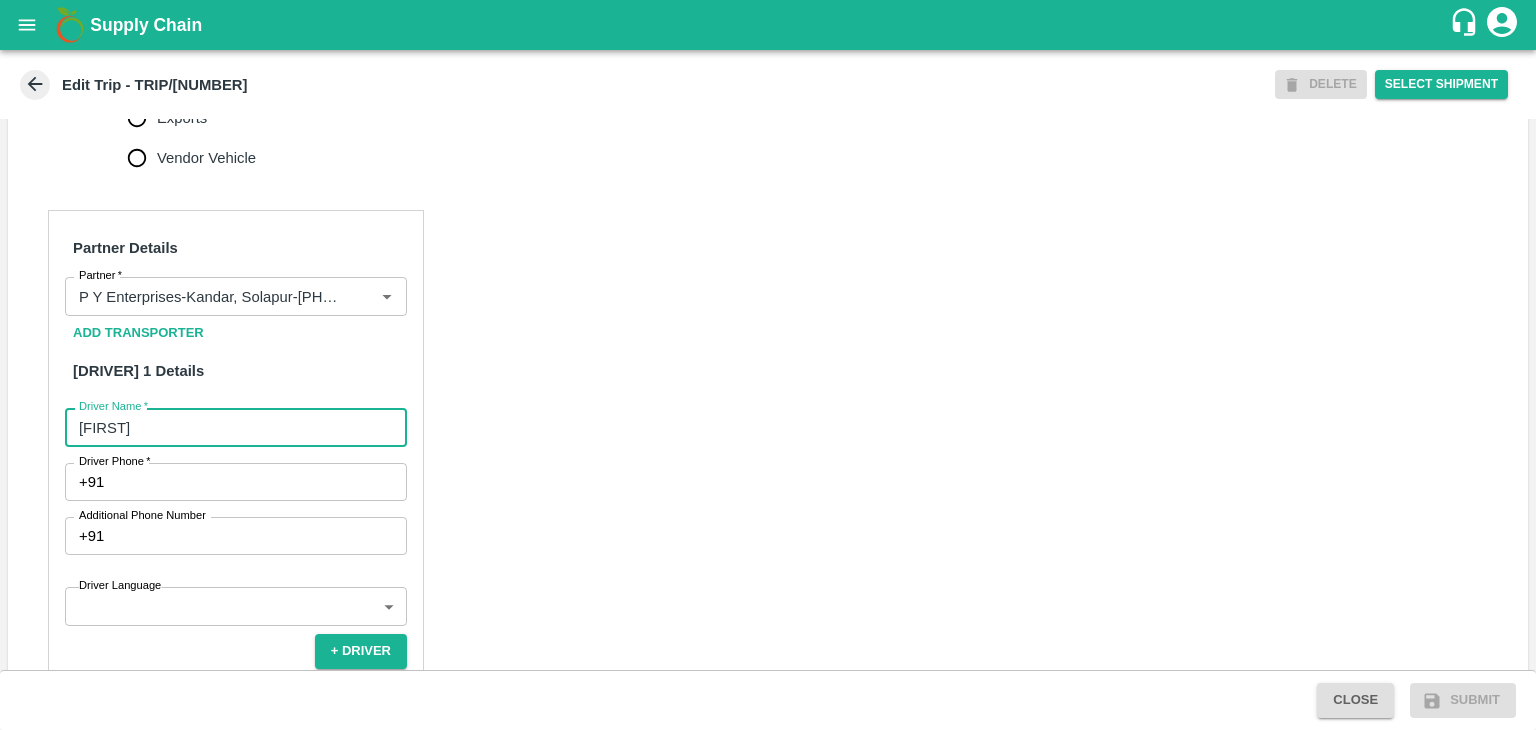 type on "Satish" 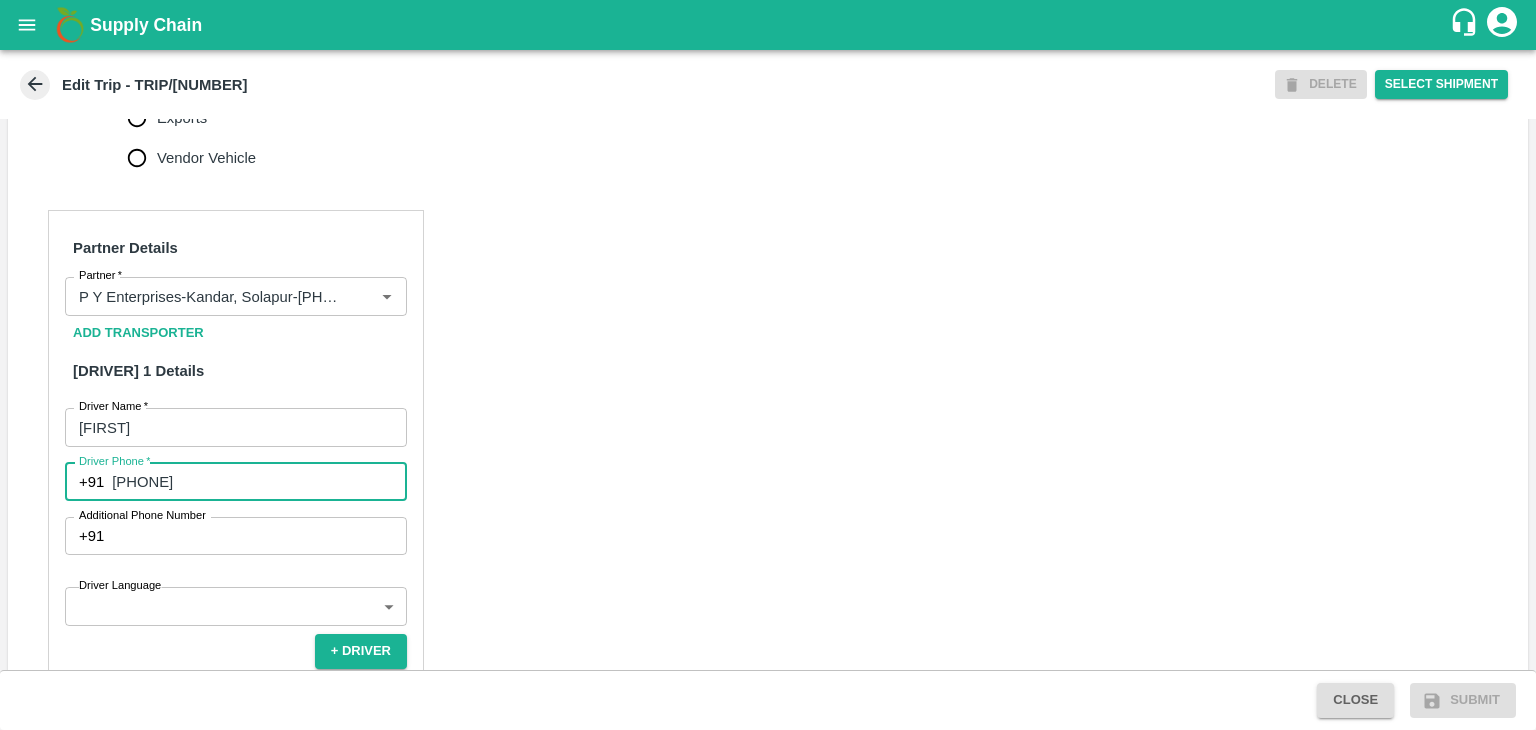 type on "9823335056" 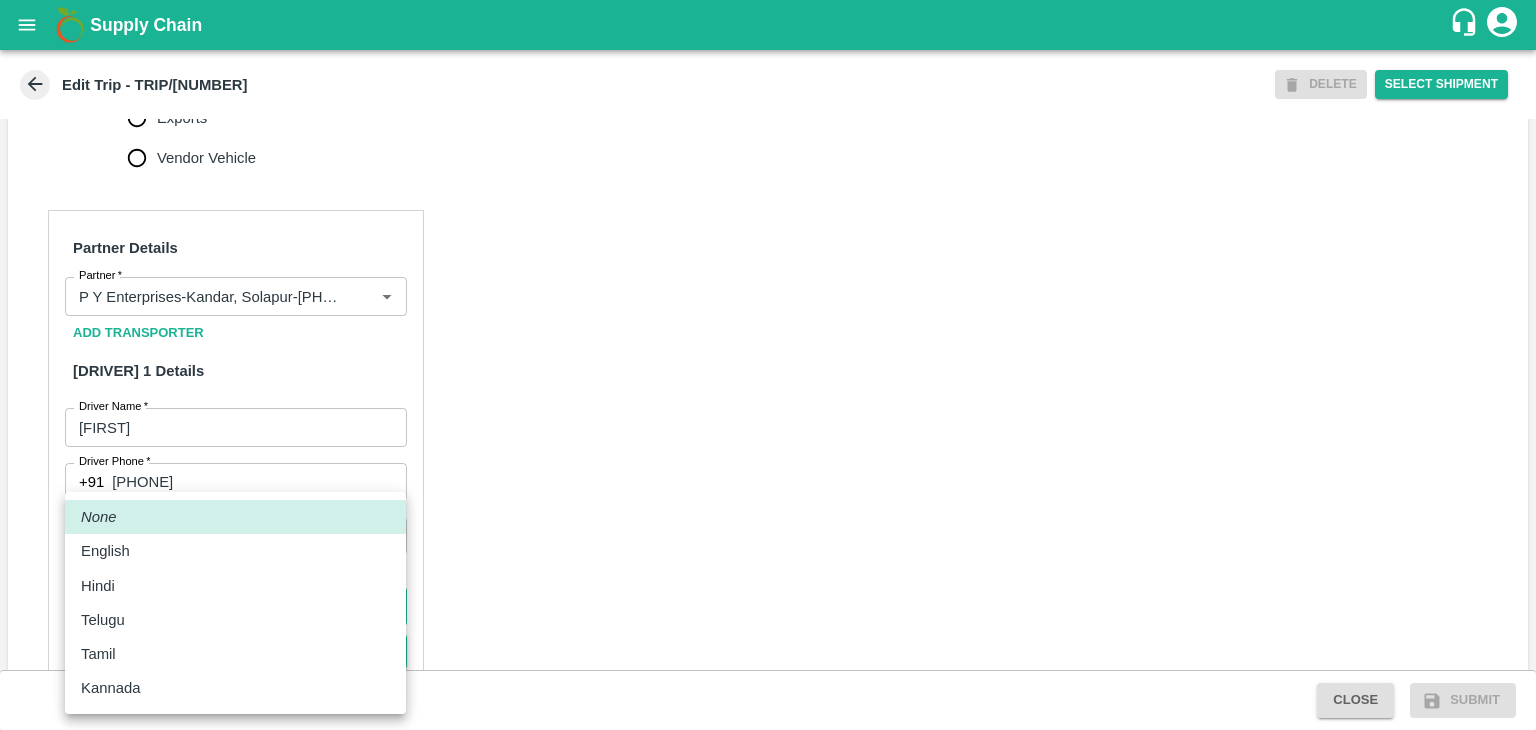 type 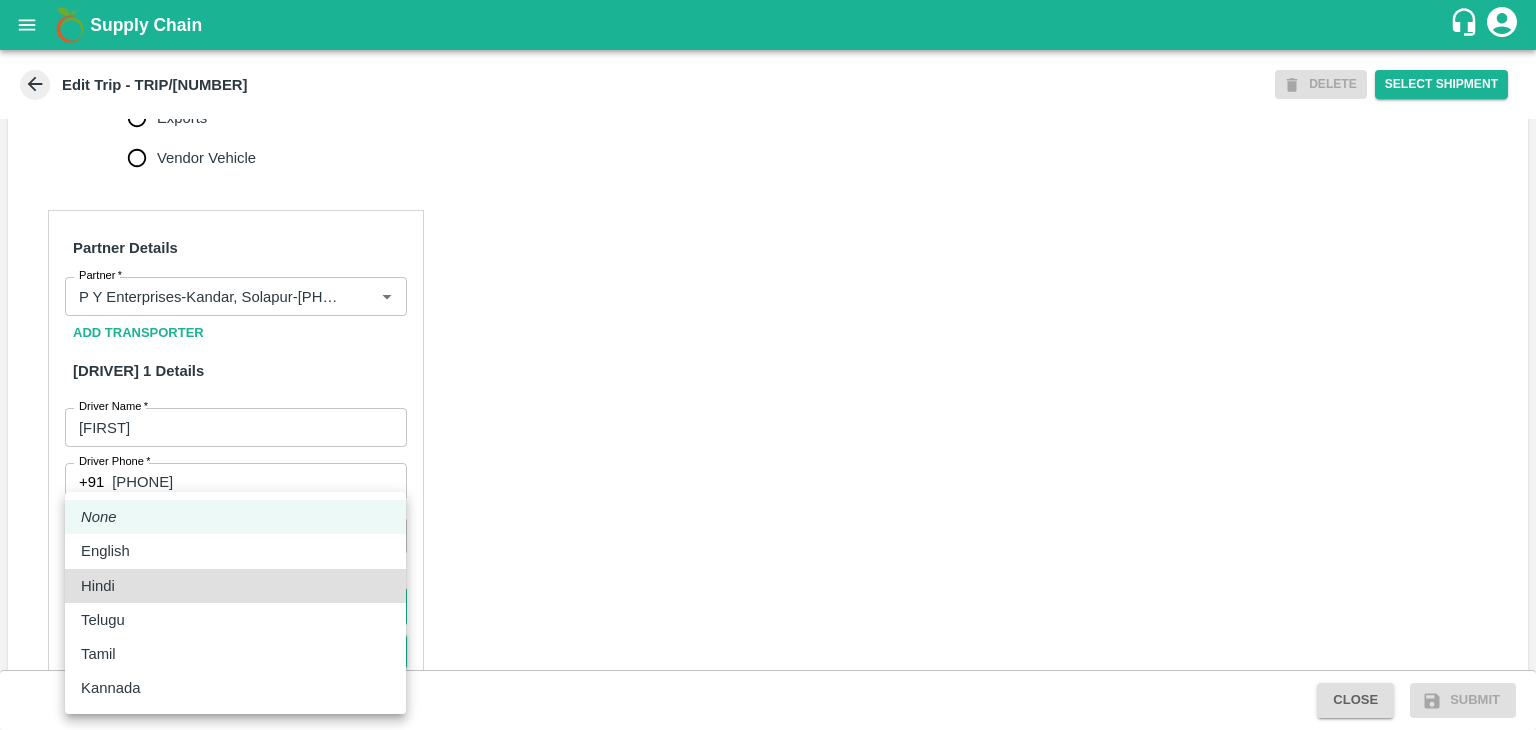 type 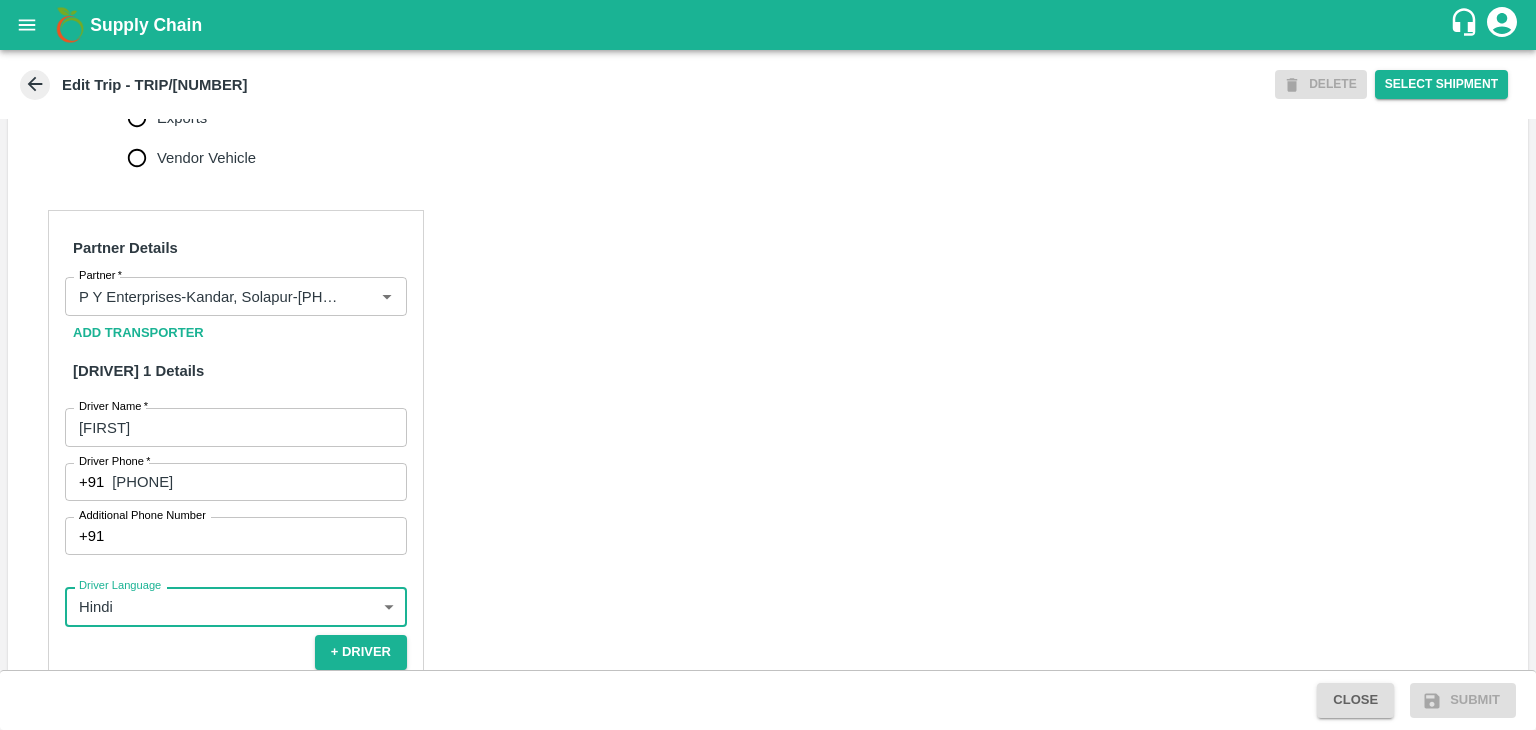 type 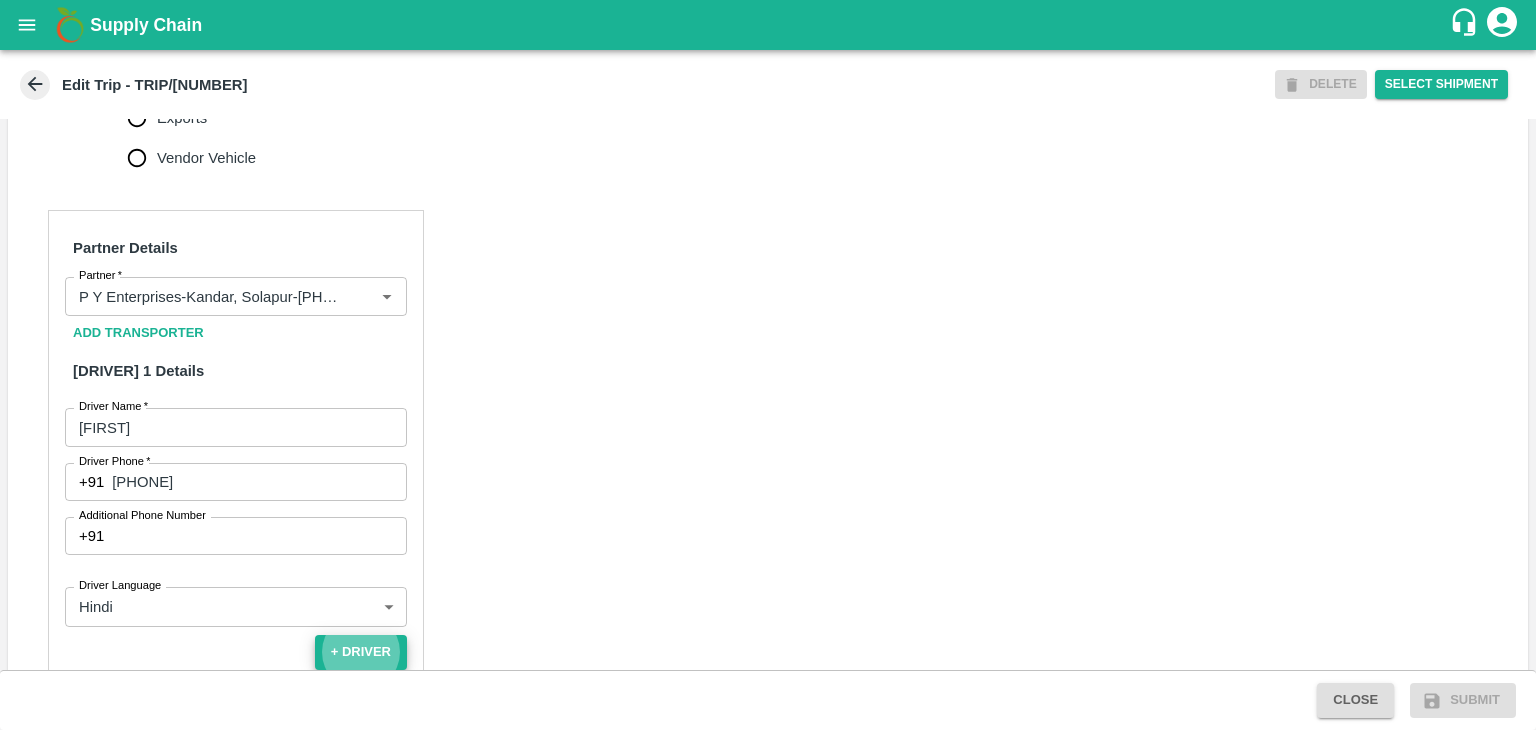 scroll, scrollTop: 1220, scrollLeft: 0, axis: vertical 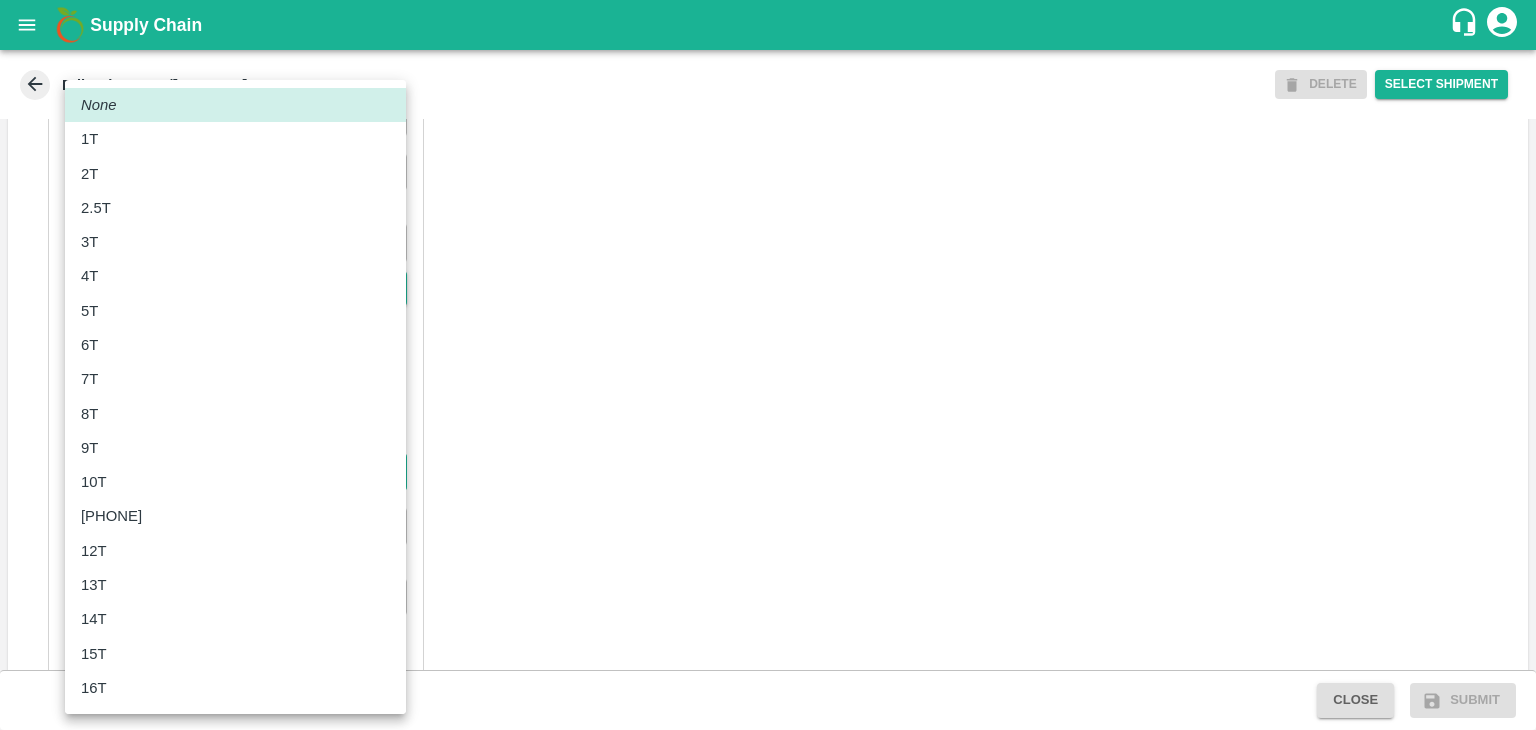 type 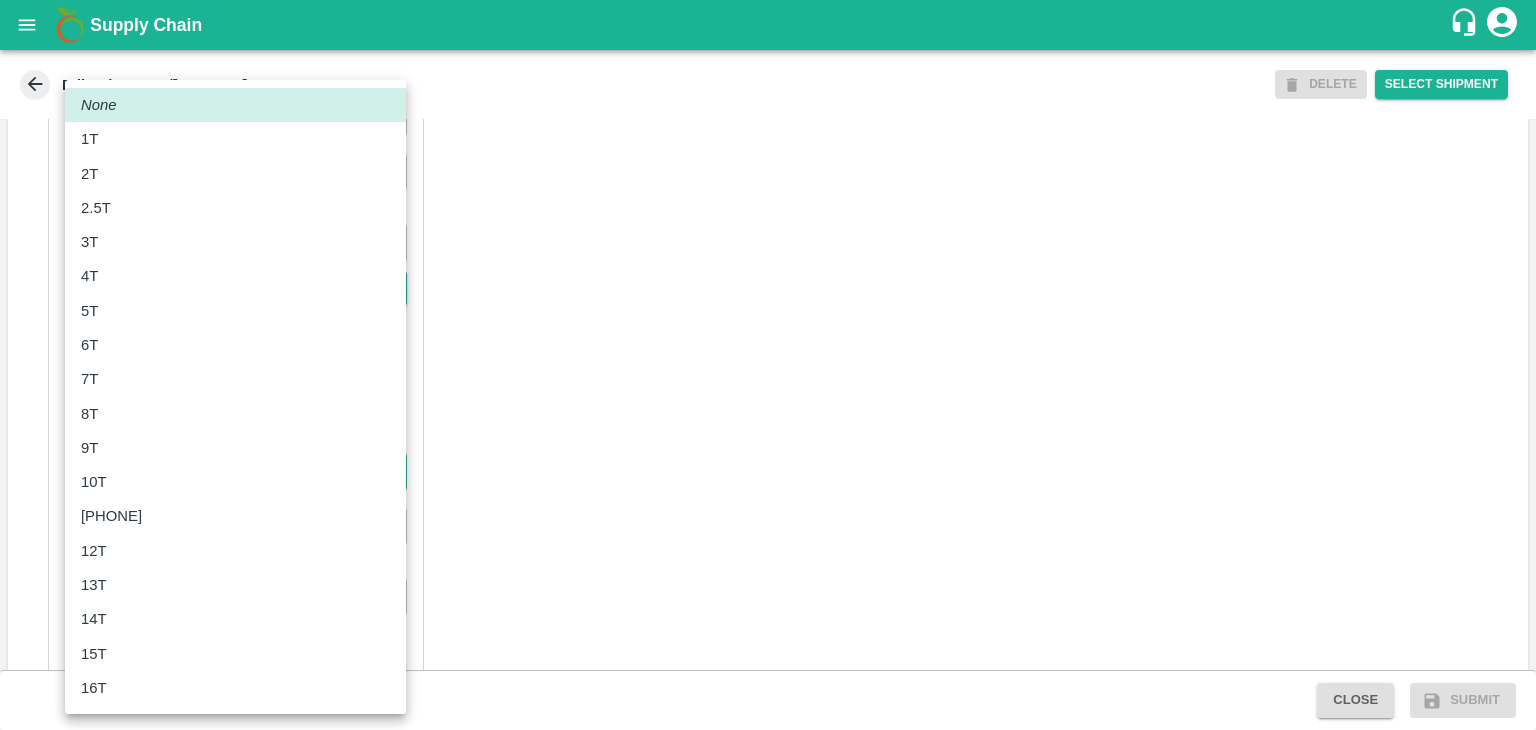 type 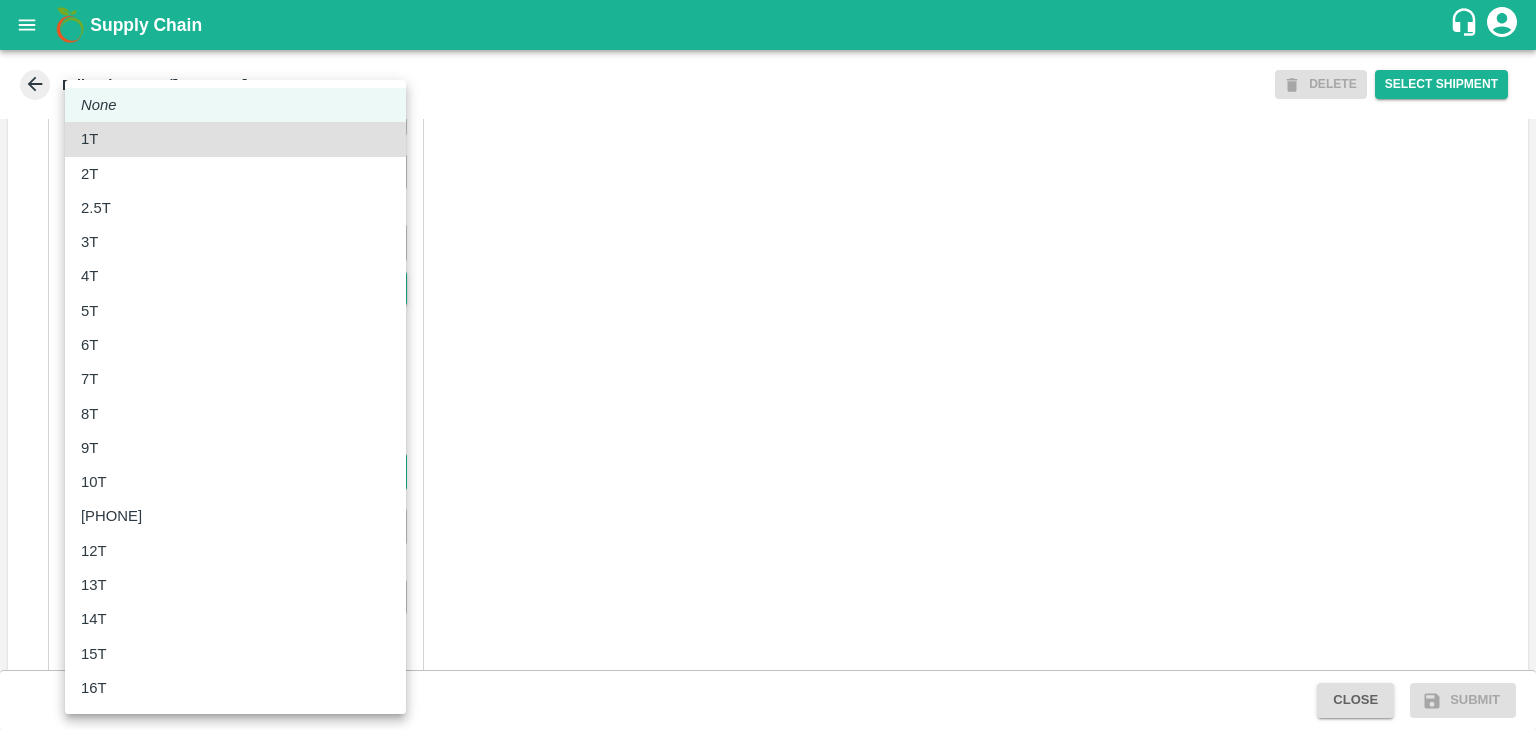 type 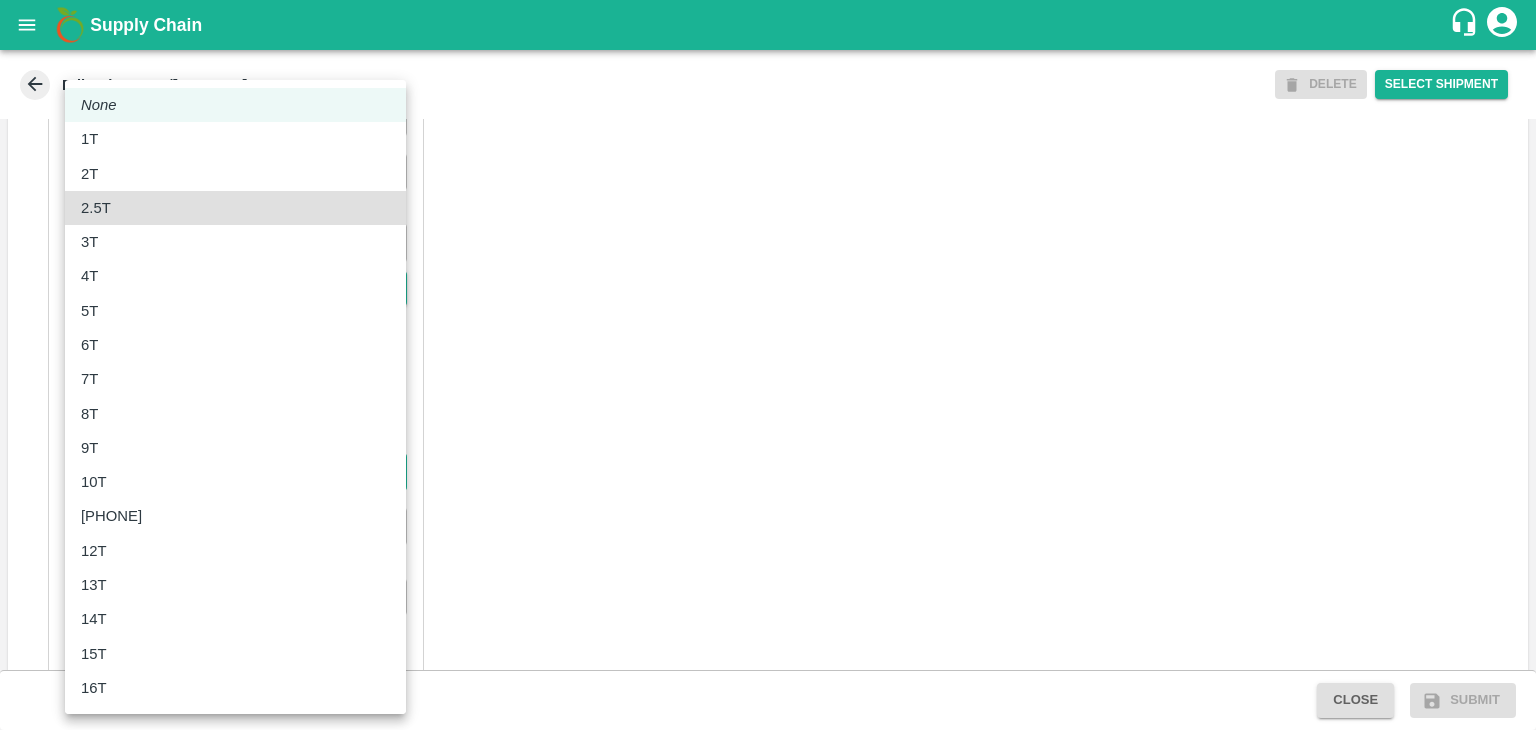 type 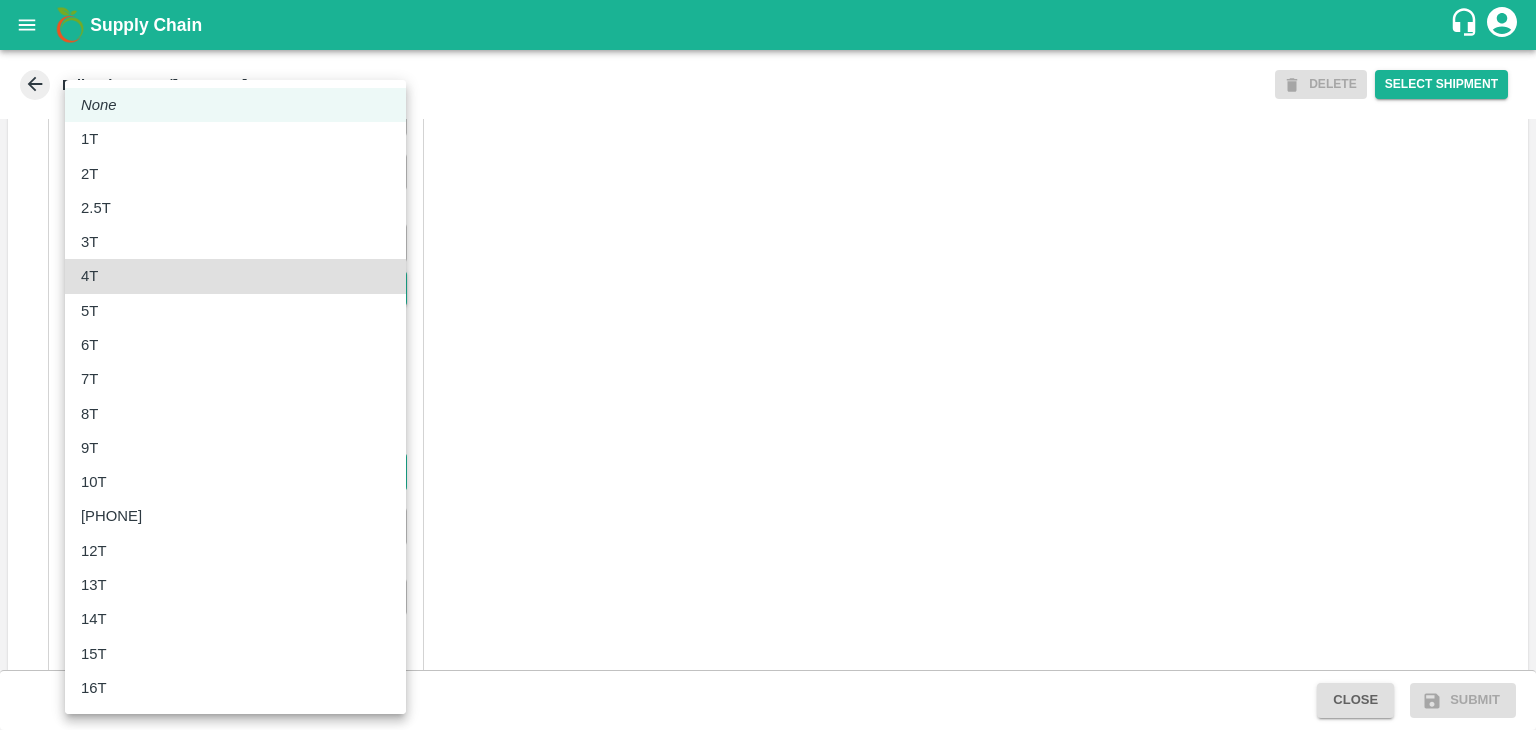 type 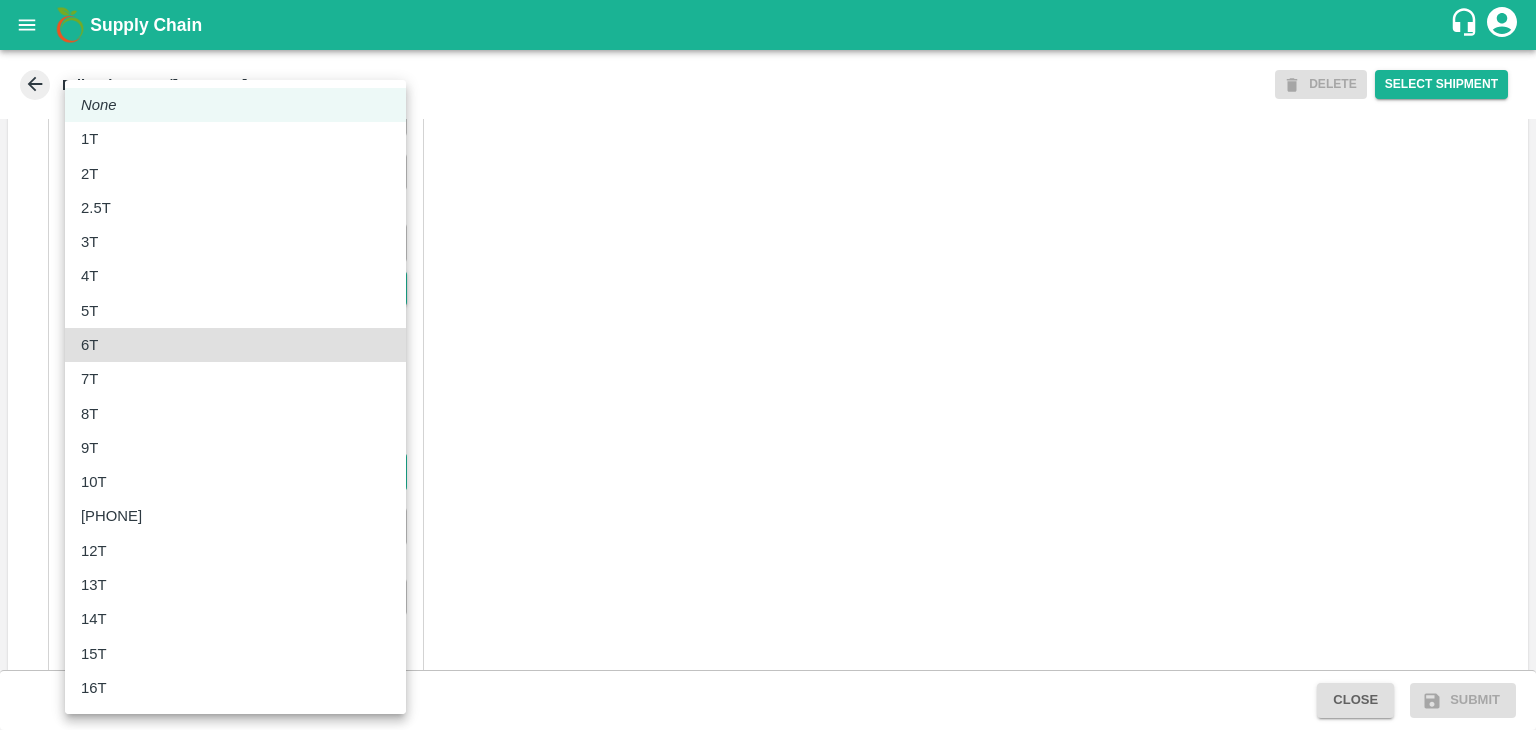 type 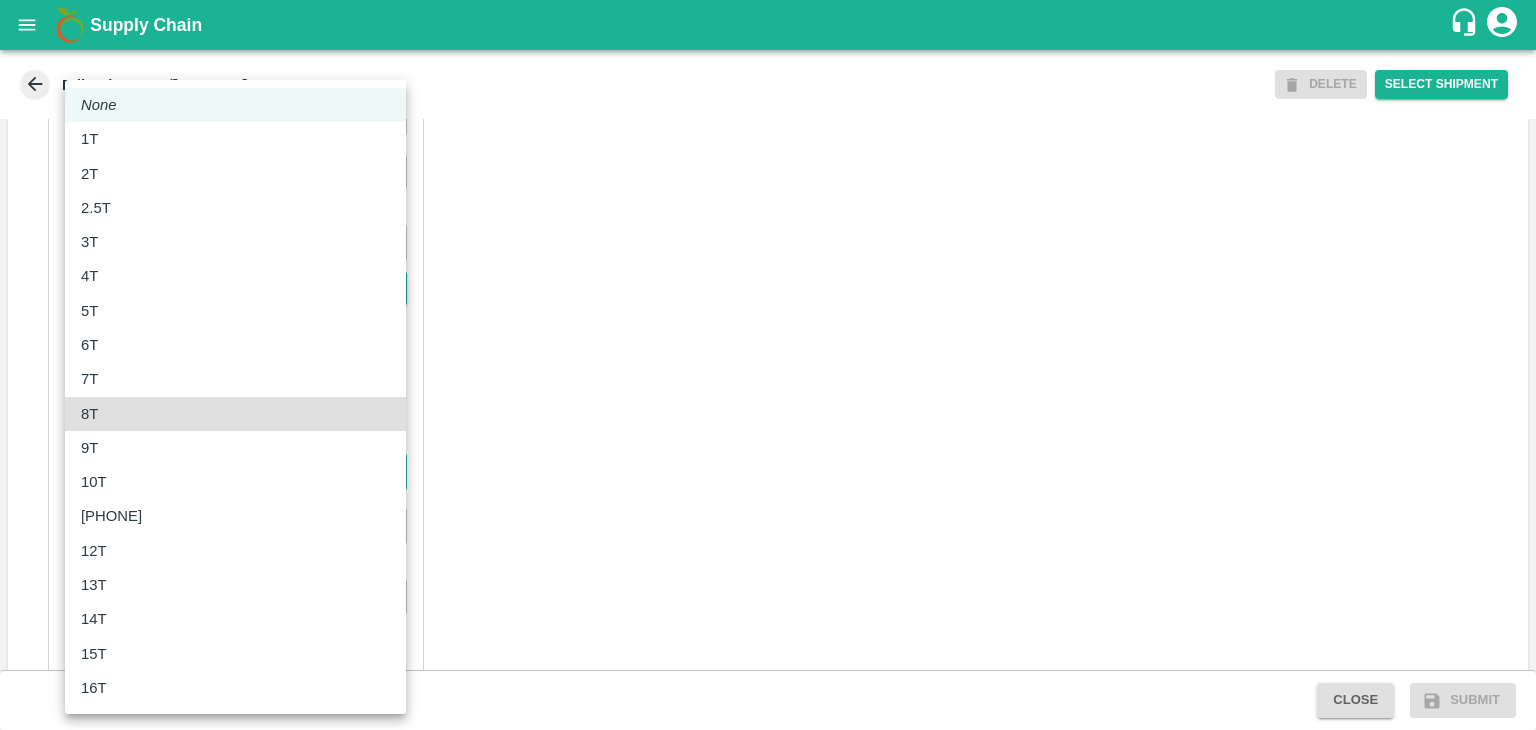 type on "8000" 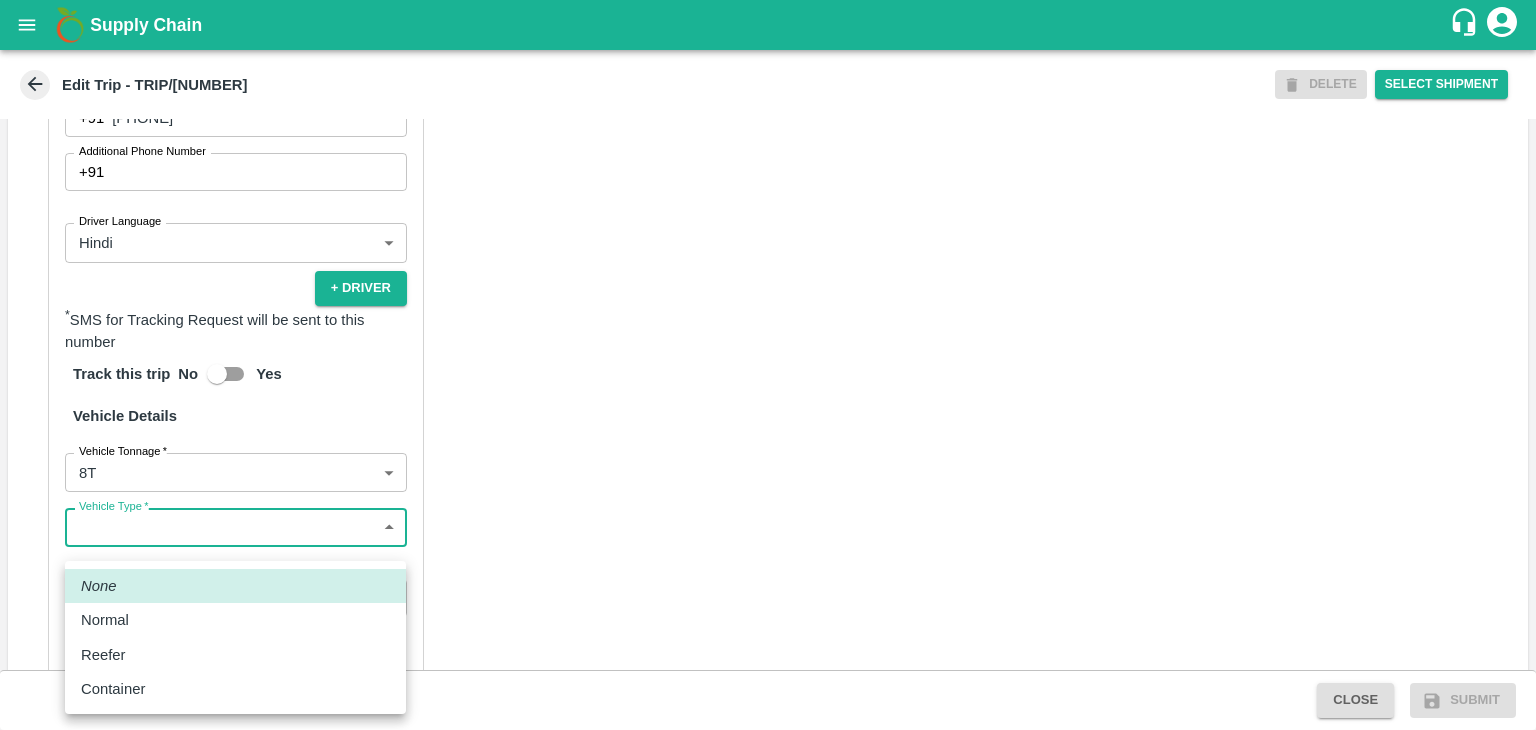 type 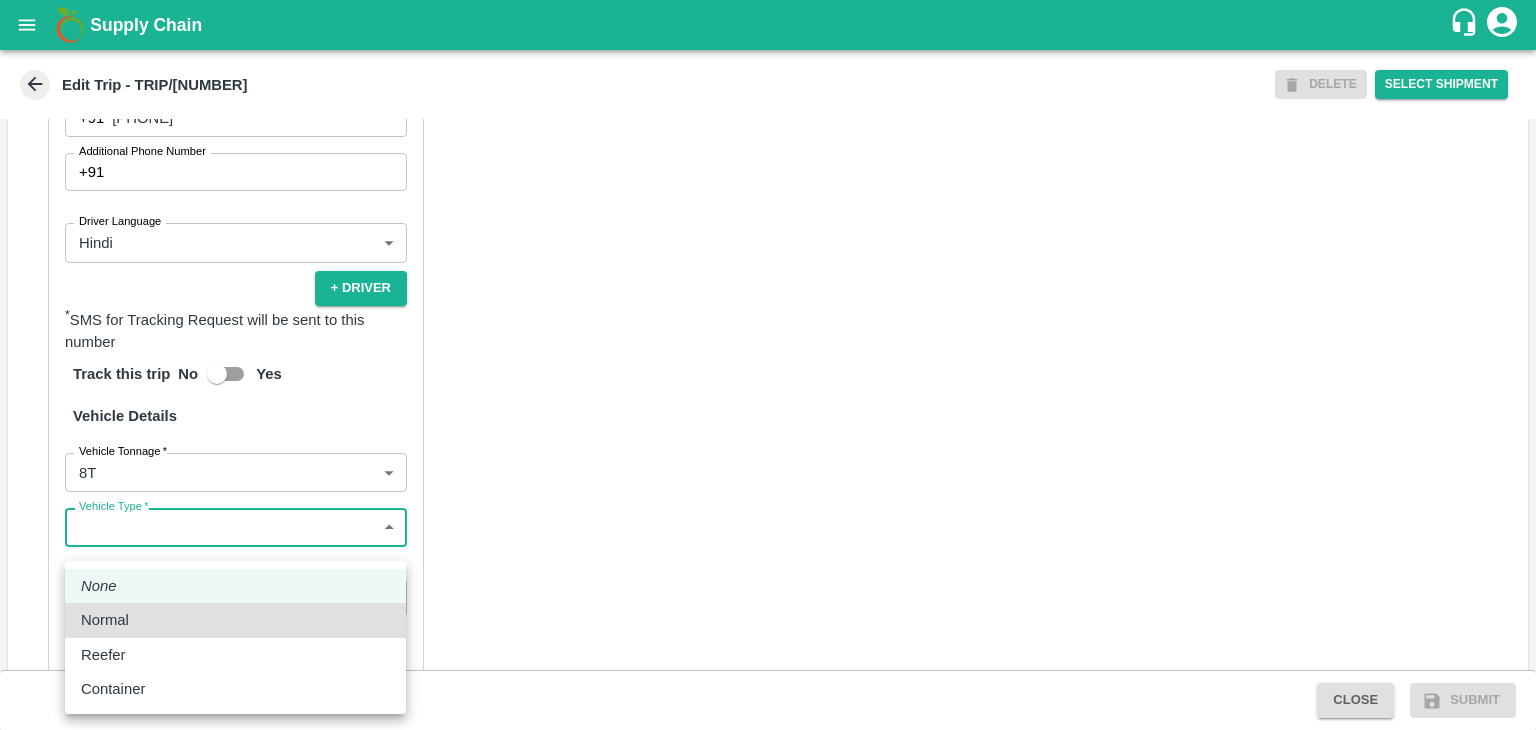 type 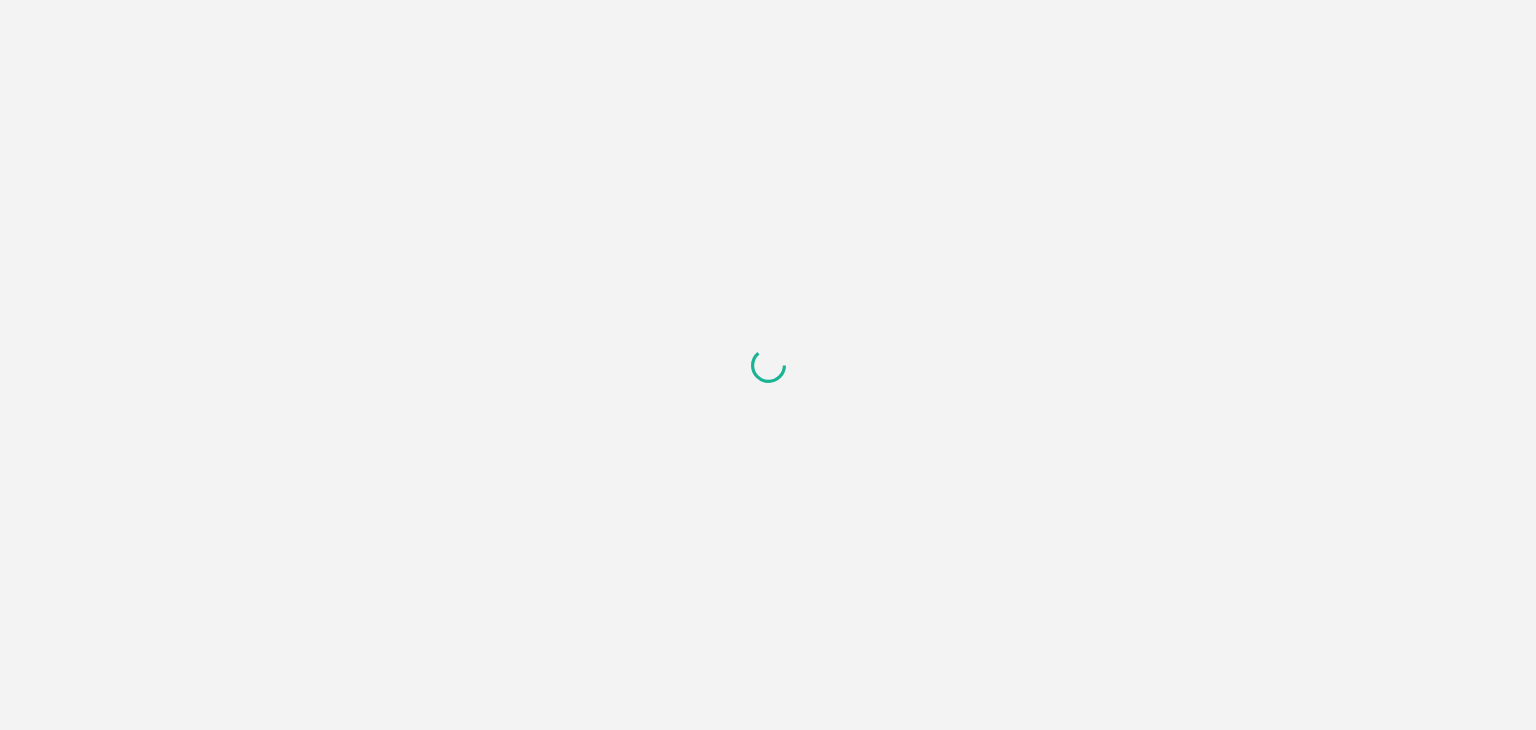 scroll, scrollTop: 0, scrollLeft: 0, axis: both 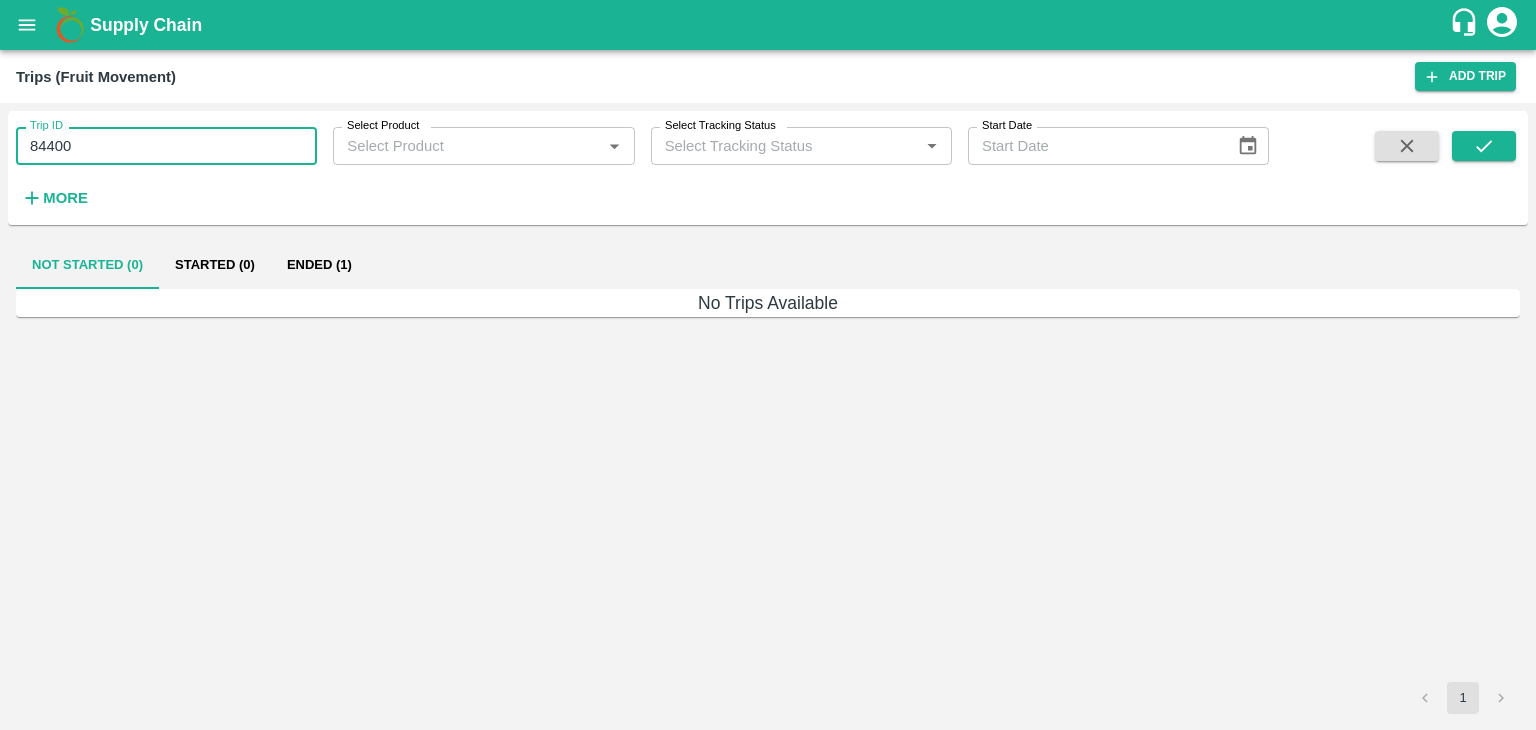 click on "84400" at bounding box center (166, 146) 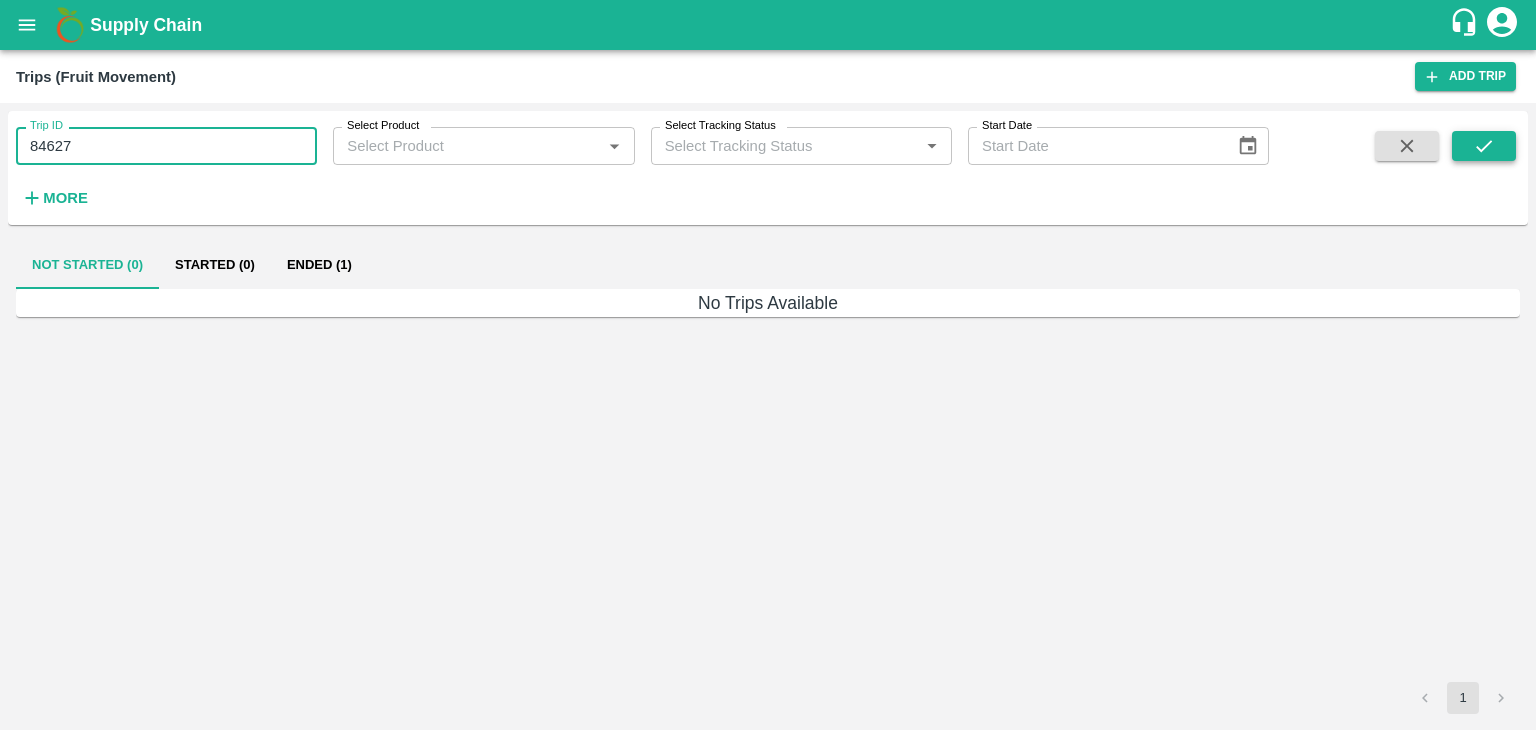type on "84627" 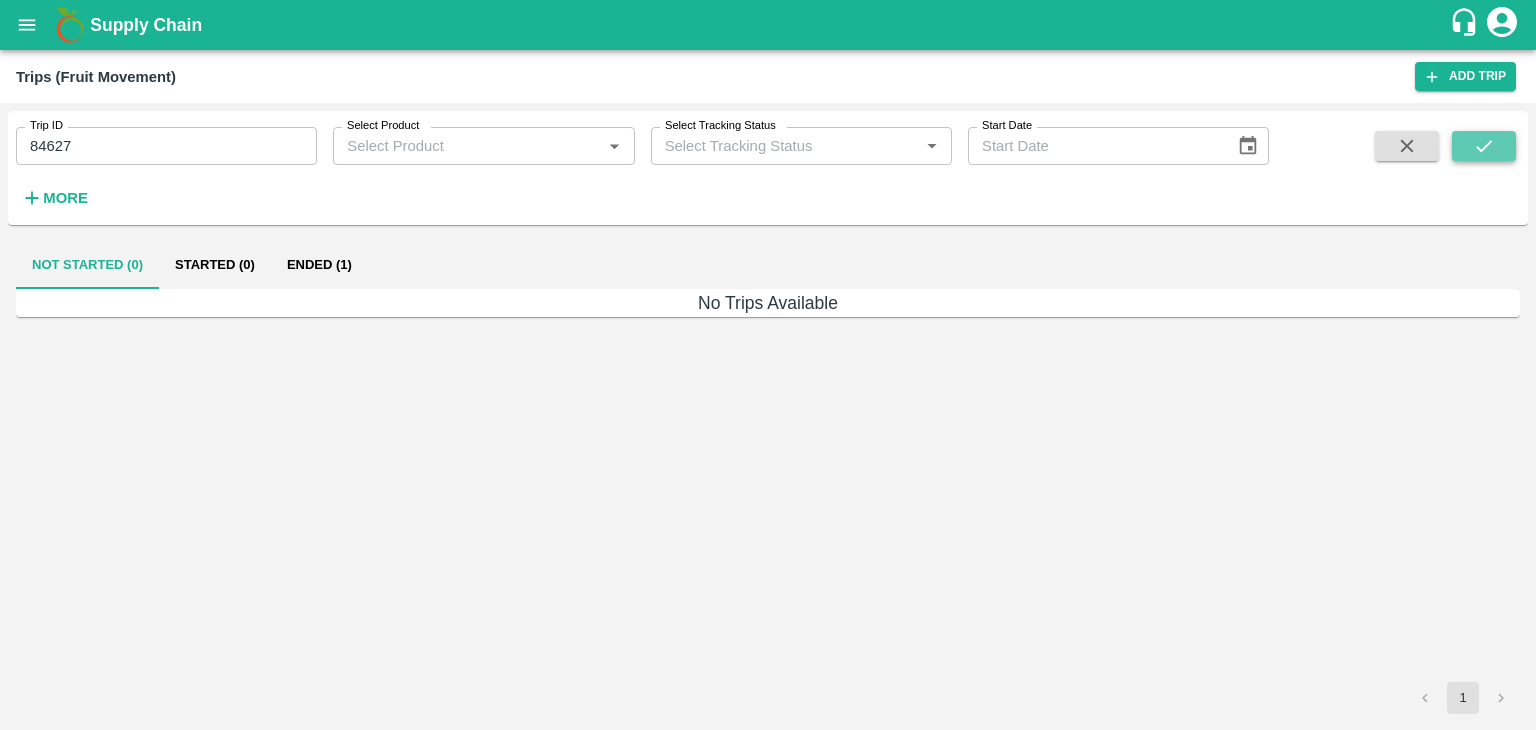 click 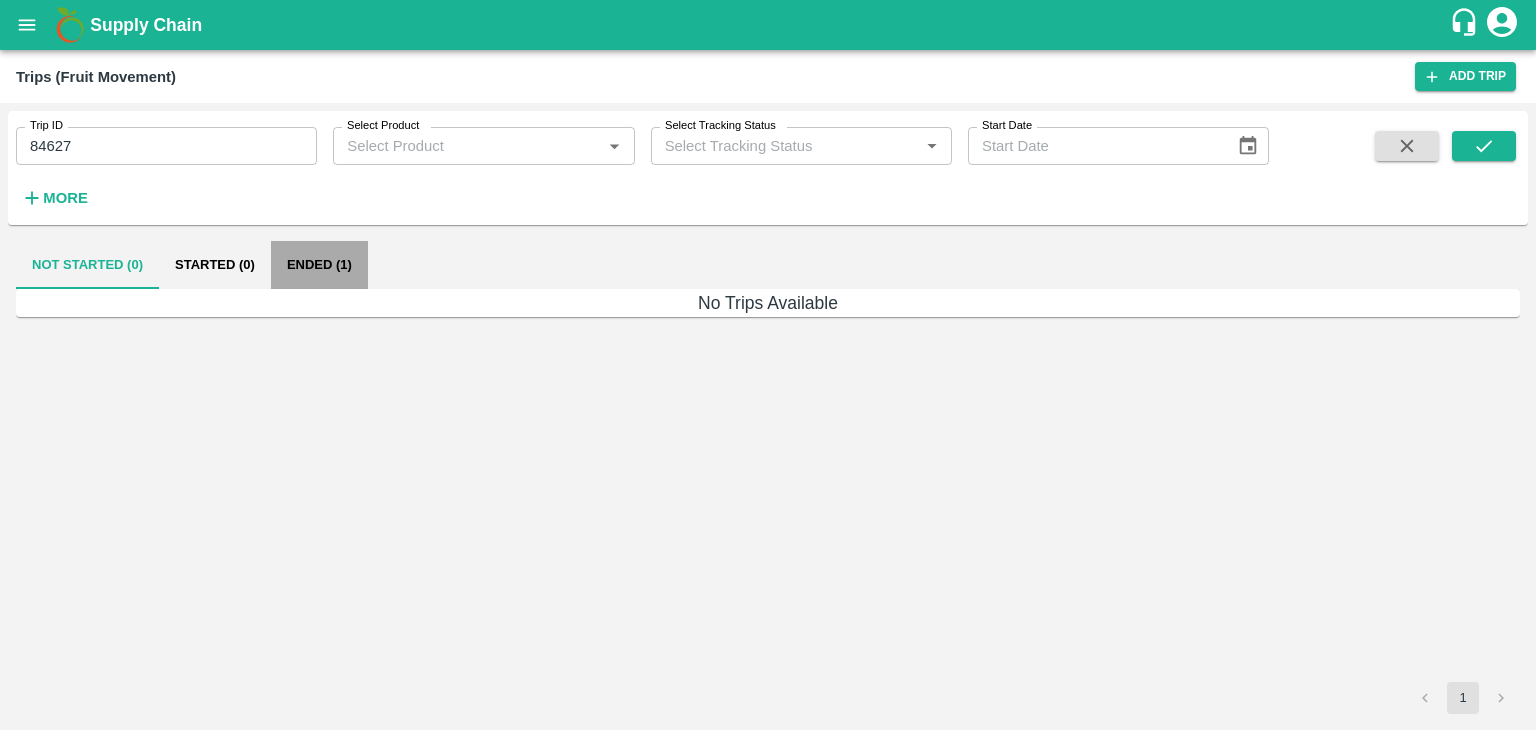 click on "Ended (1)" at bounding box center [319, 265] 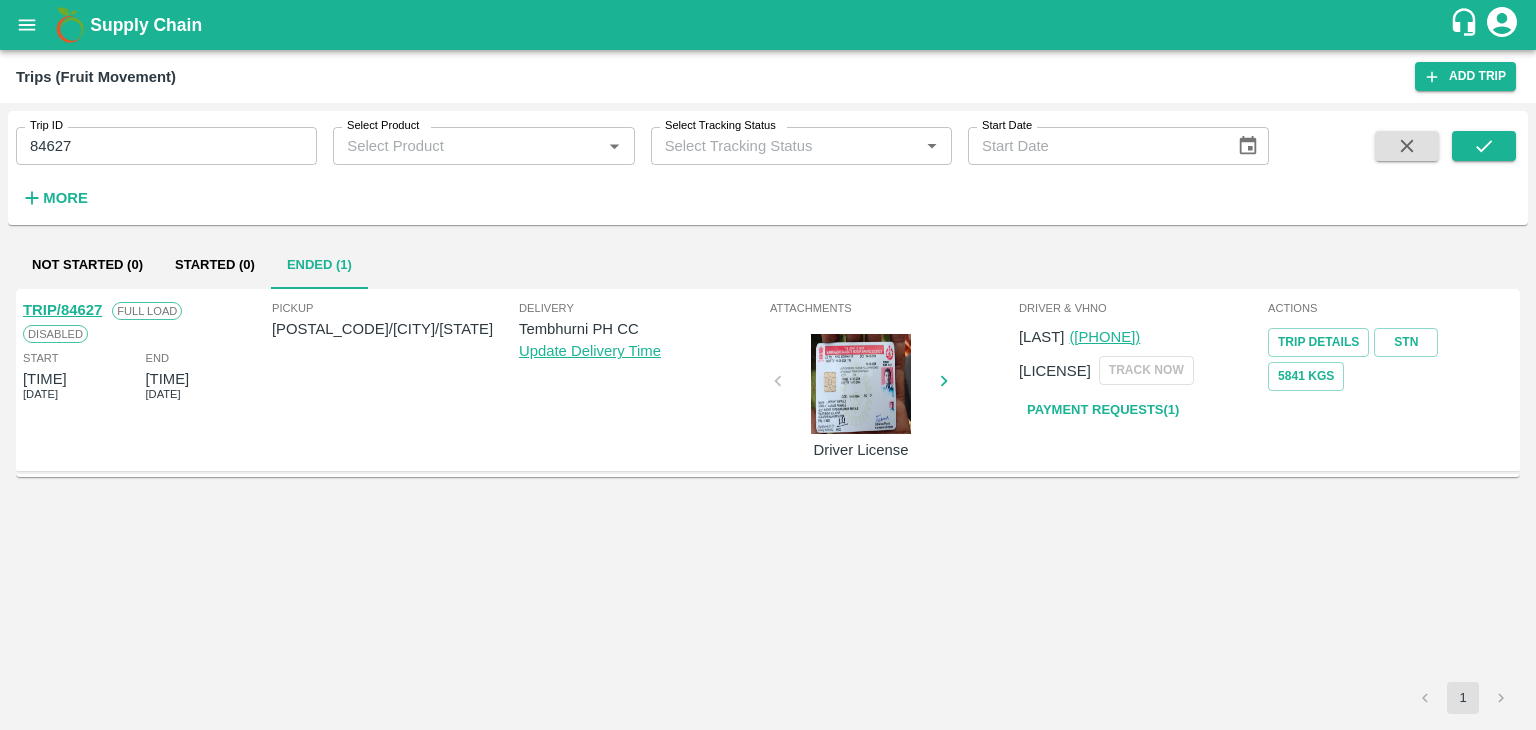 drag, startPoint x: 68, startPoint y: 299, endPoint x: 76, endPoint y: 307, distance: 11.313708 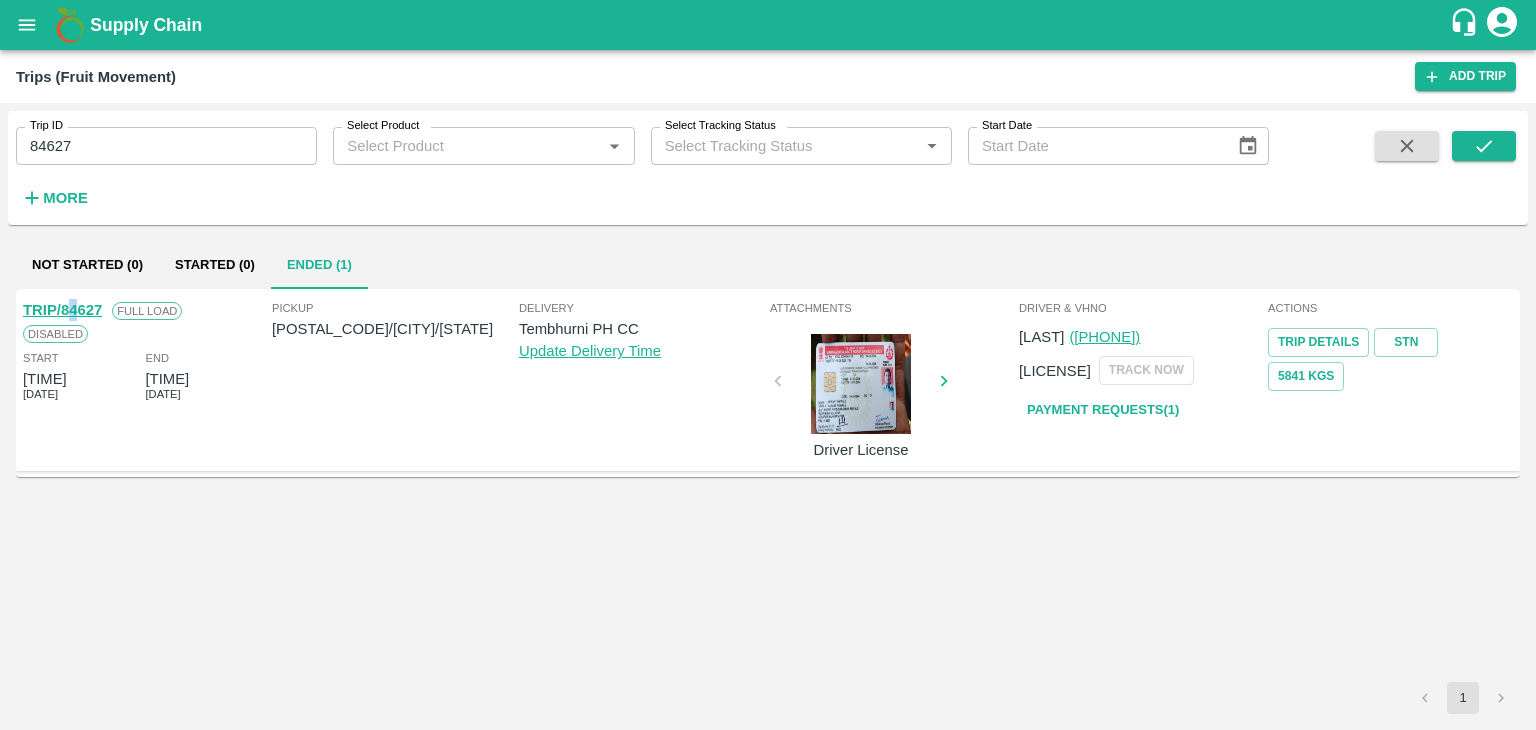 click on "TRIP/84627" at bounding box center (62, 310) 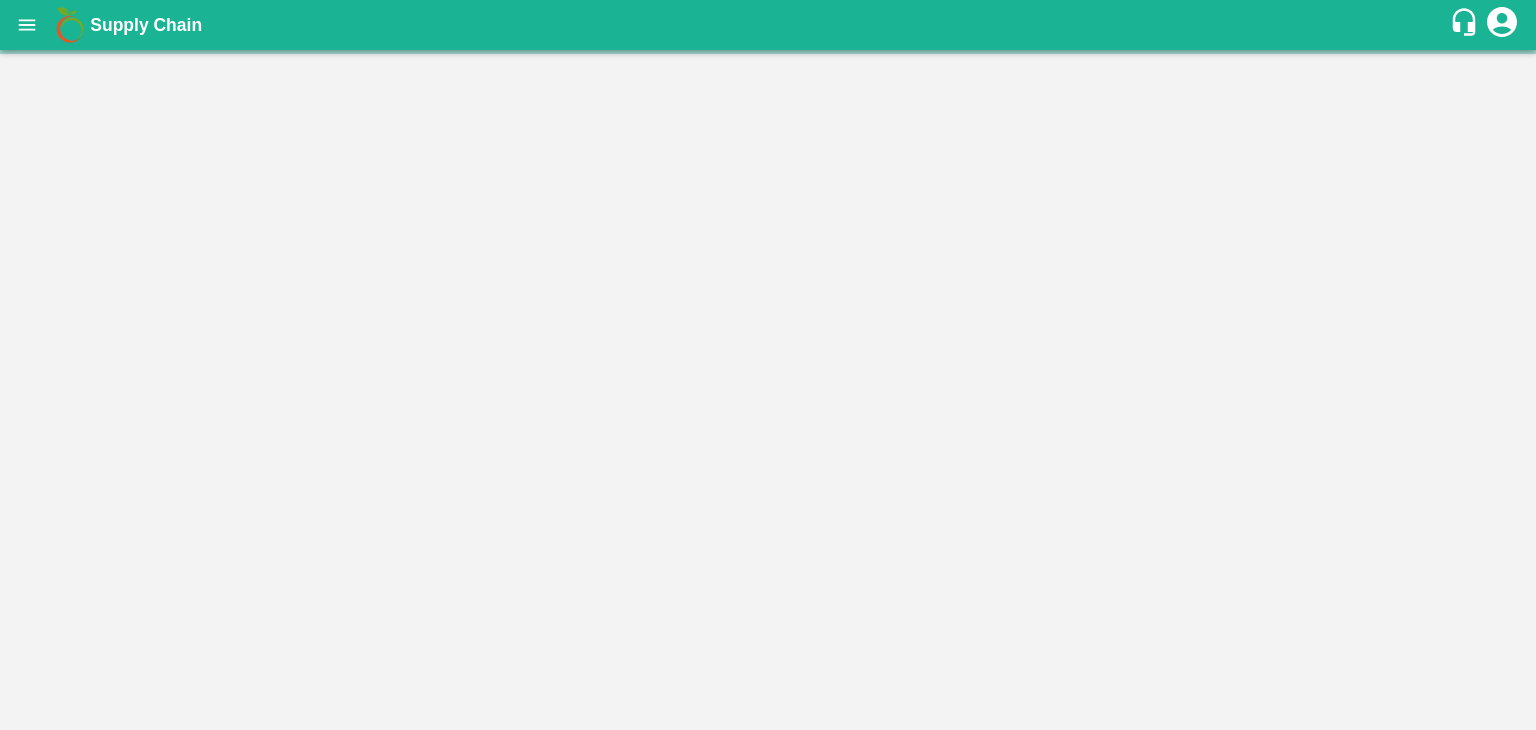 scroll, scrollTop: 0, scrollLeft: 0, axis: both 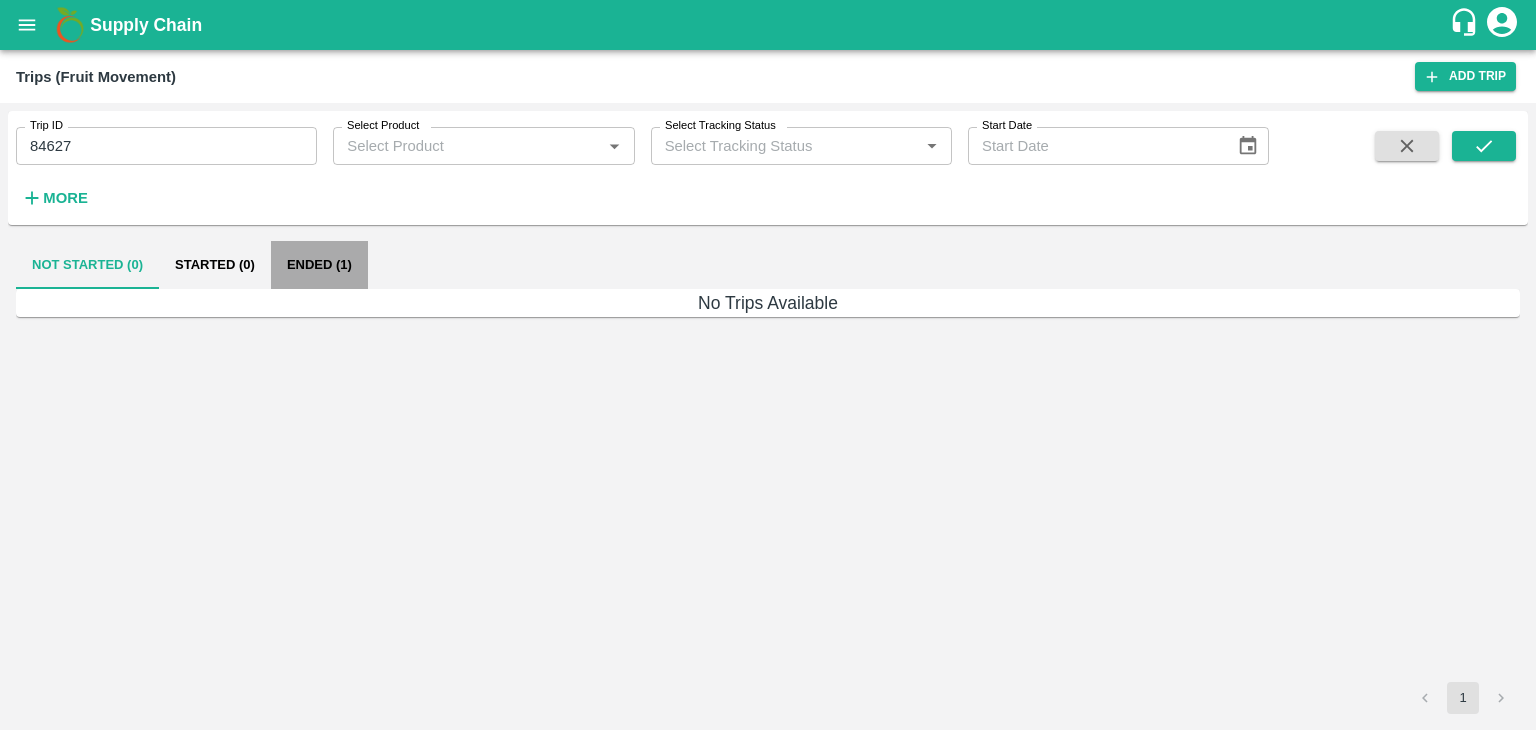 click on "Ended (1)" at bounding box center (319, 265) 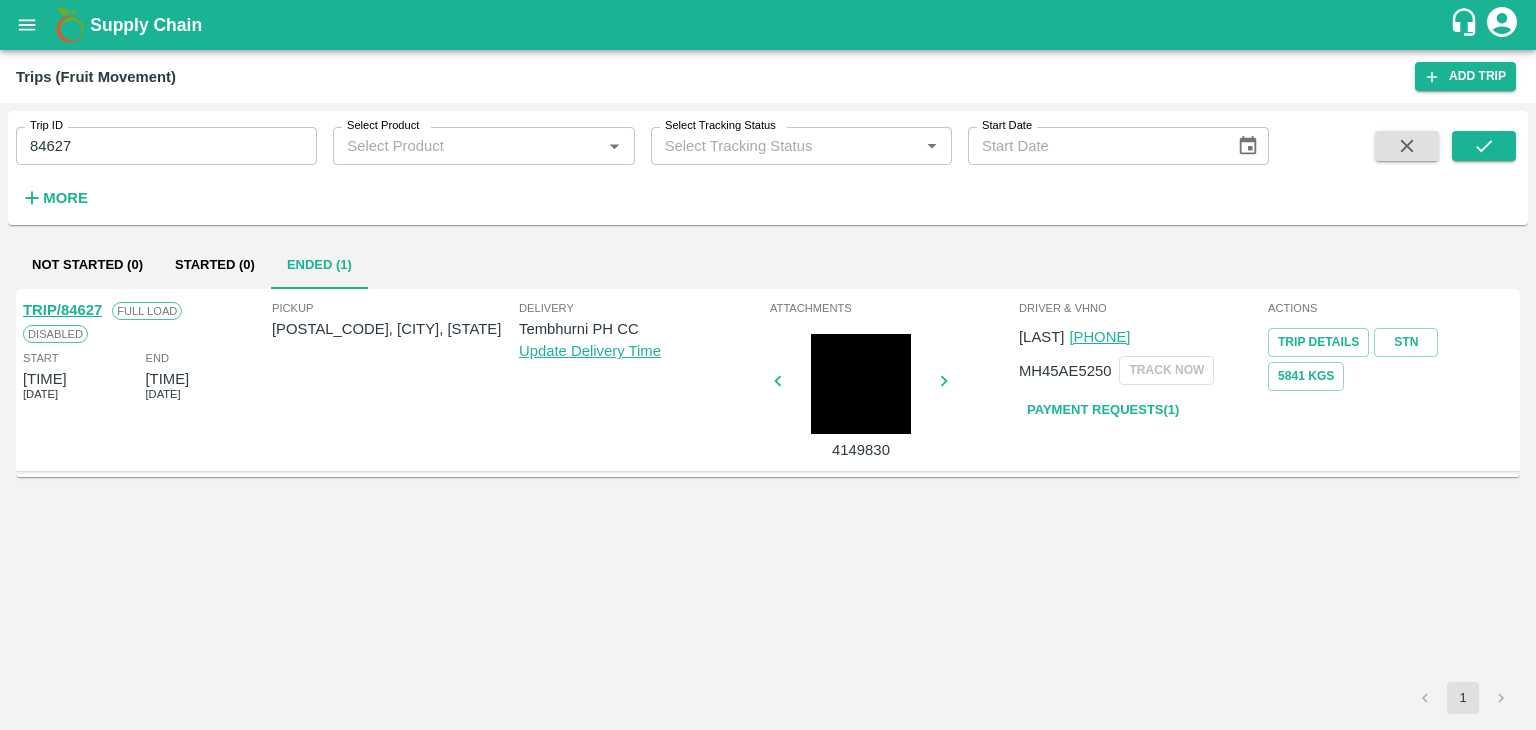 click on "84627" at bounding box center (166, 146) 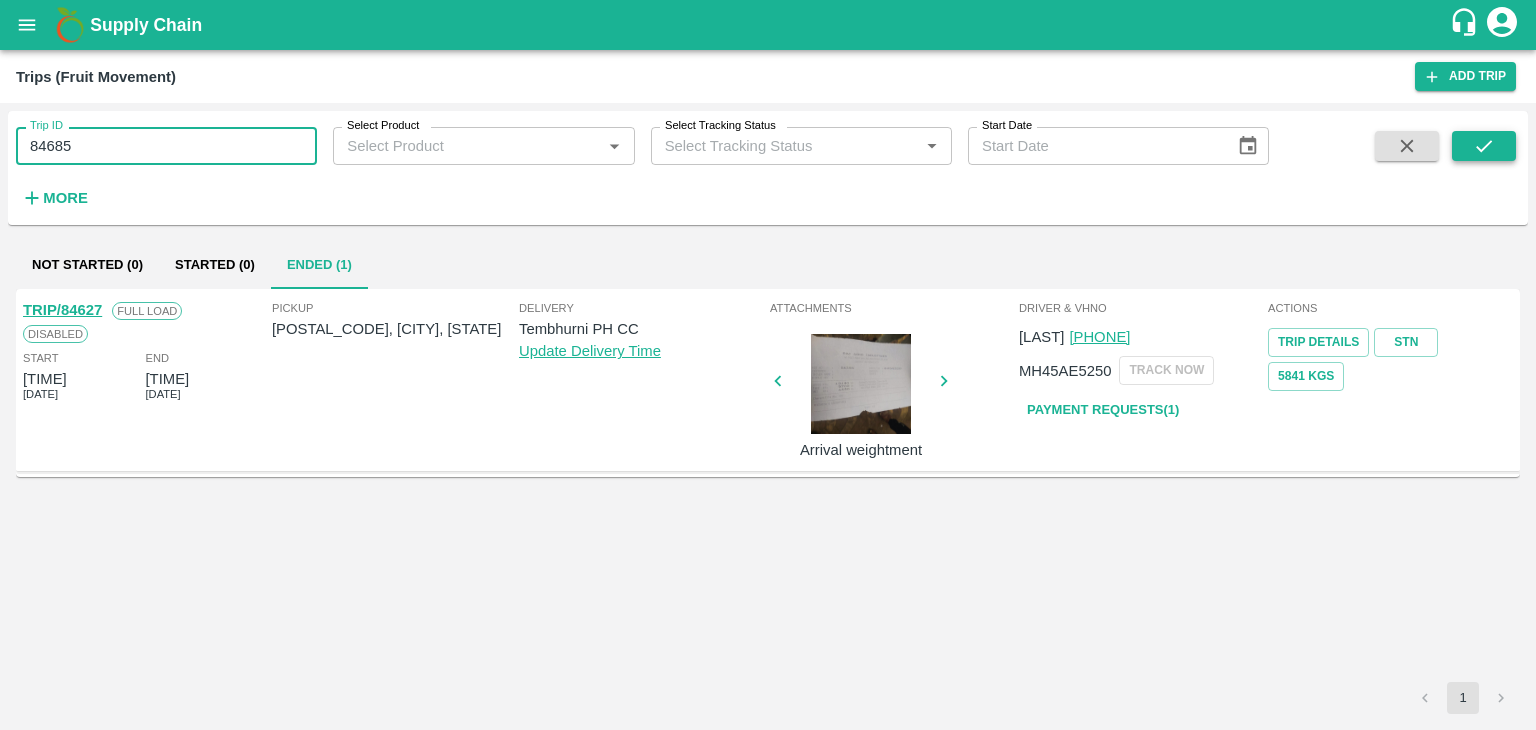 type on "84685" 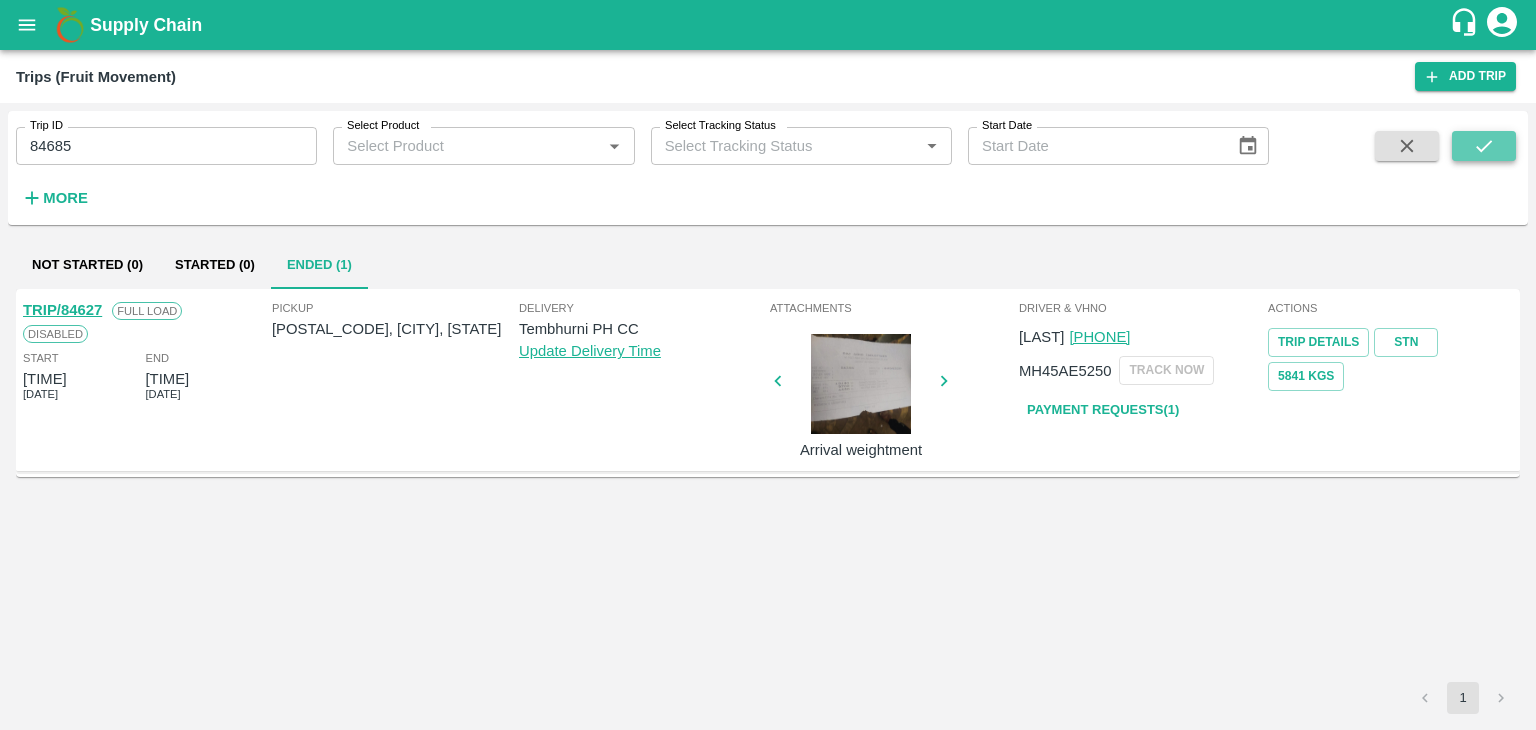 click 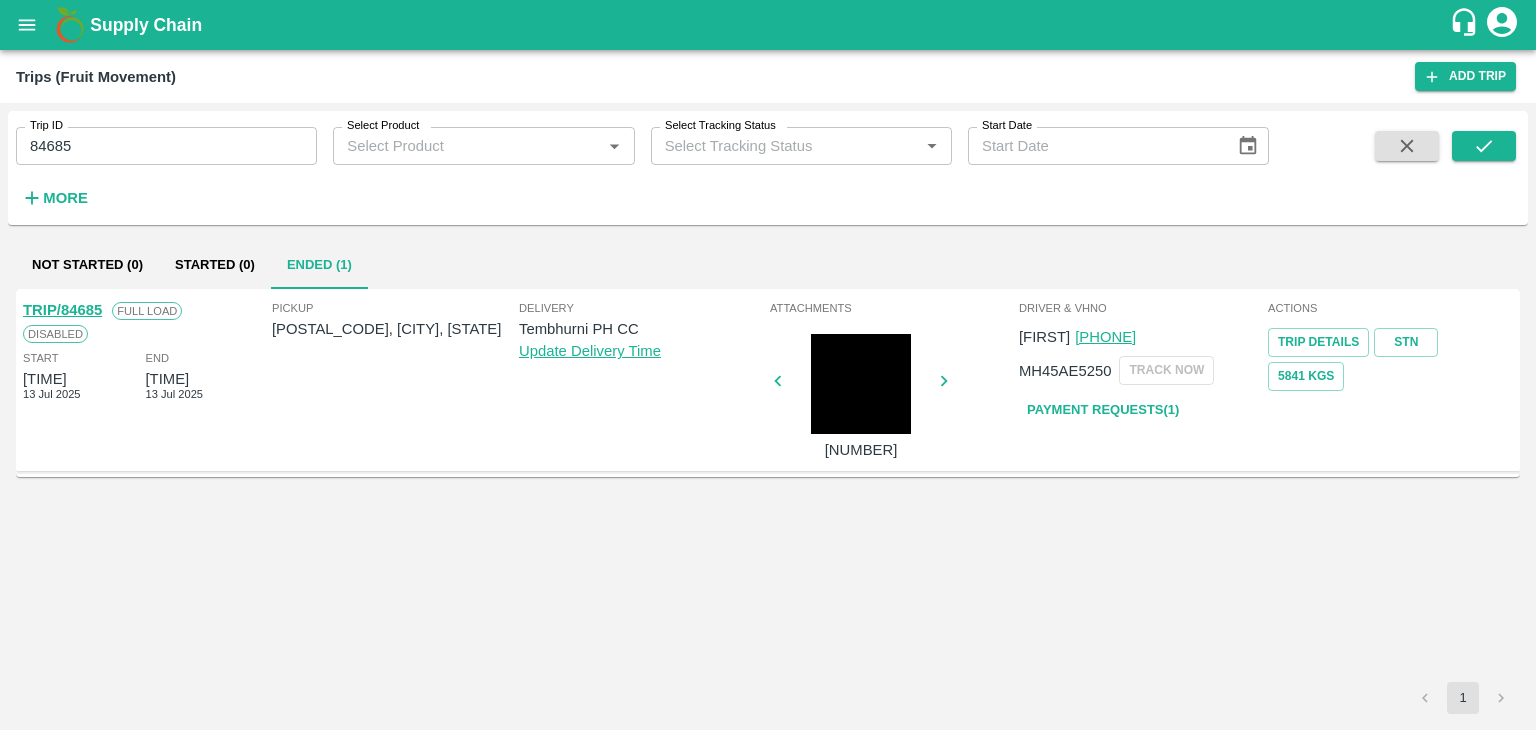 click on "TRIP/84685" at bounding box center [62, 310] 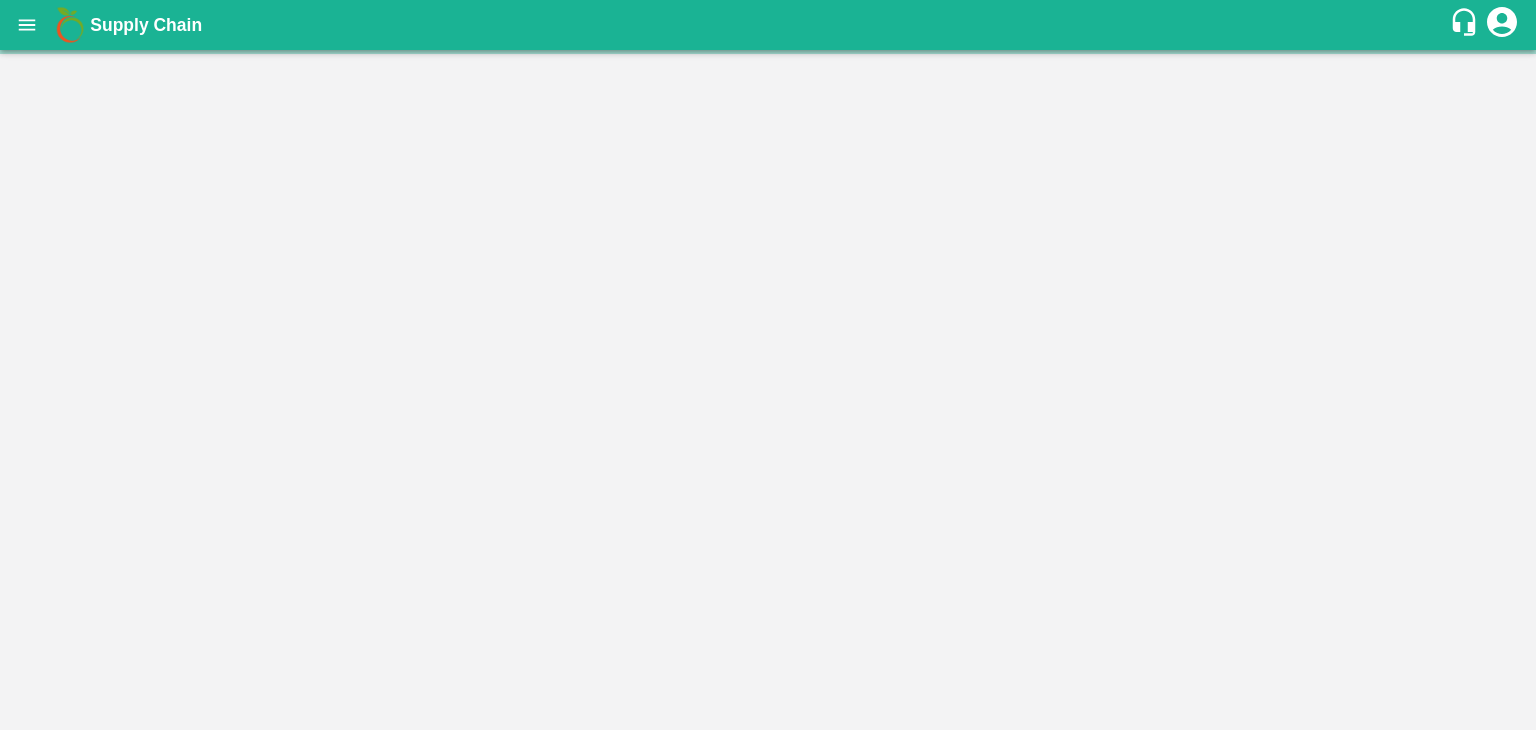scroll, scrollTop: 0, scrollLeft: 0, axis: both 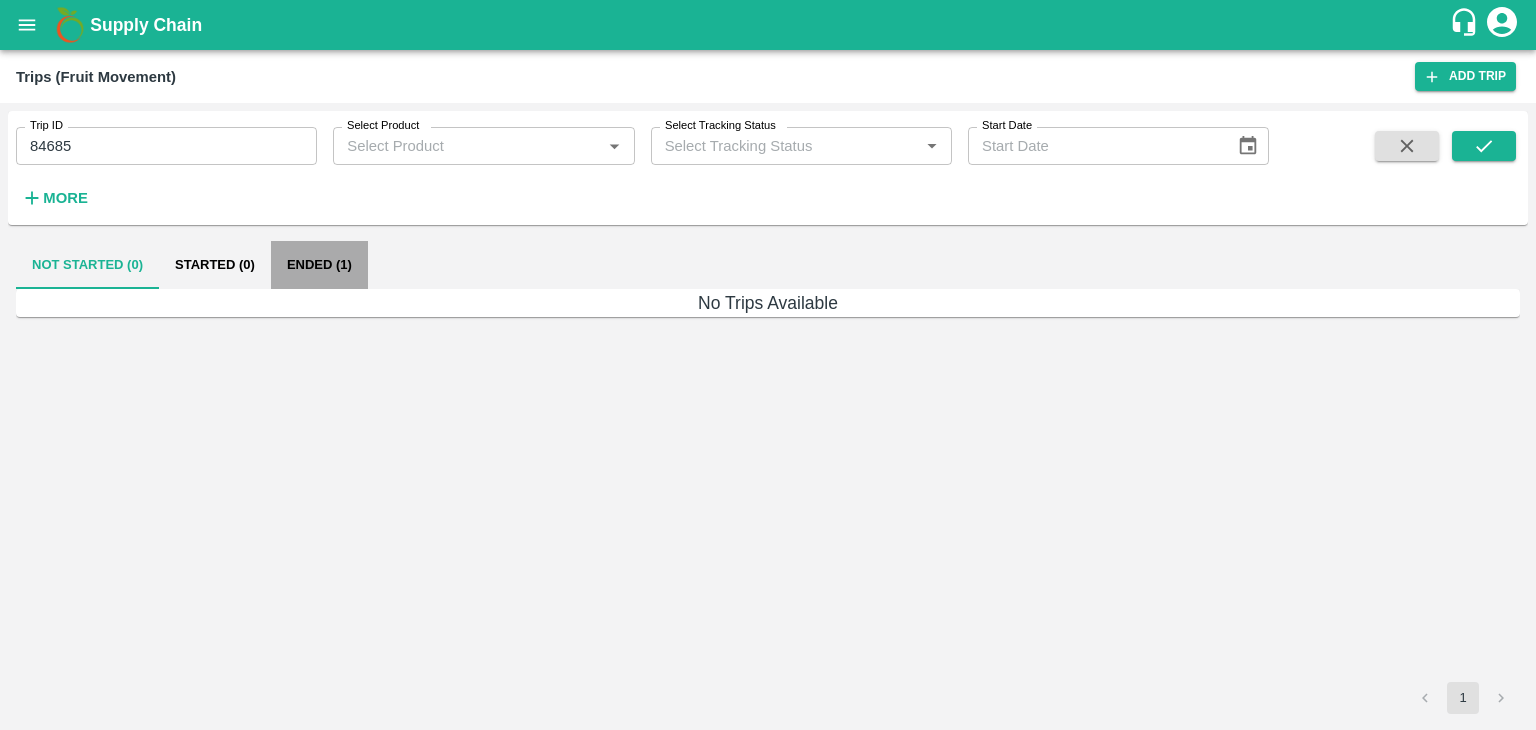click on "Ended (1)" at bounding box center [319, 265] 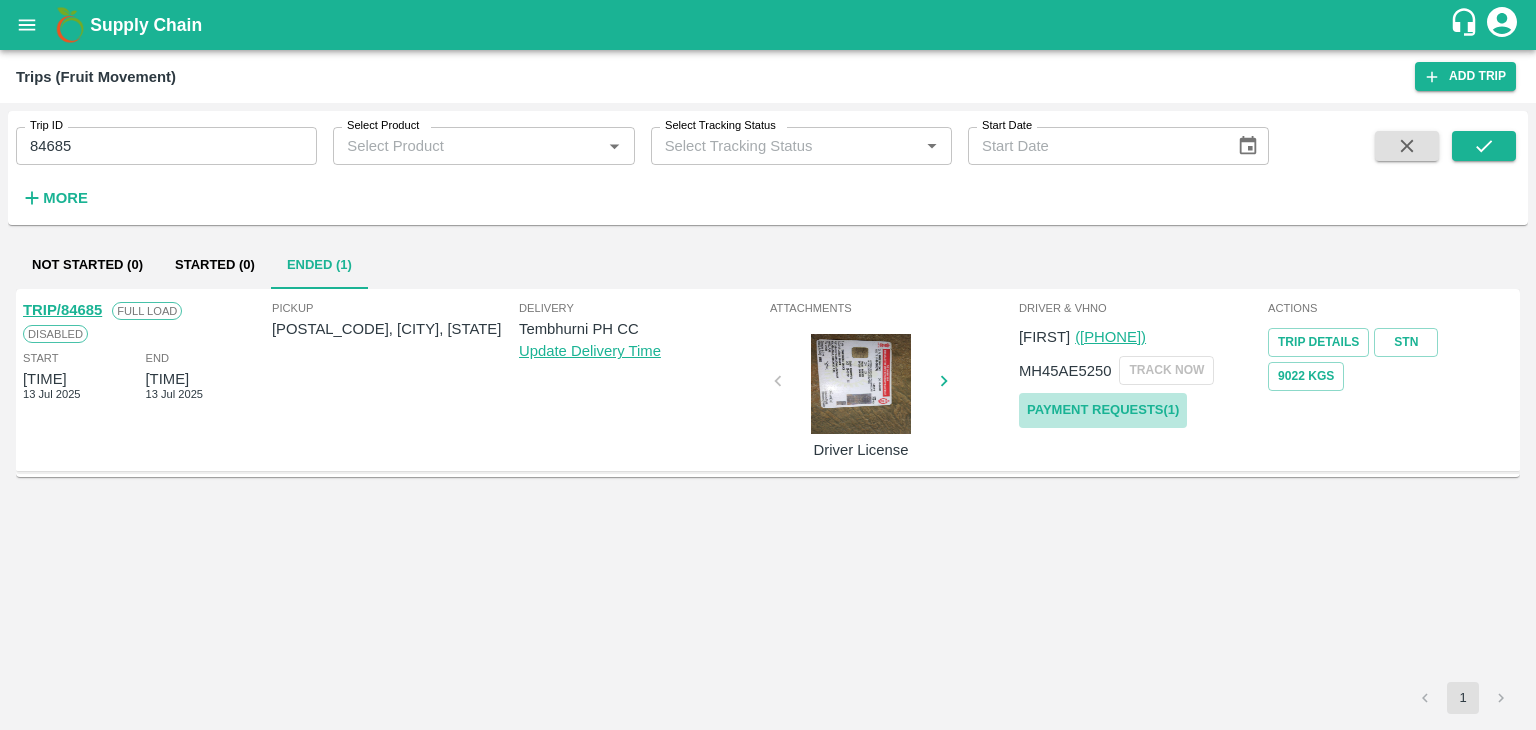 click on "Payment Requests( 1 )" at bounding box center (1103, 410) 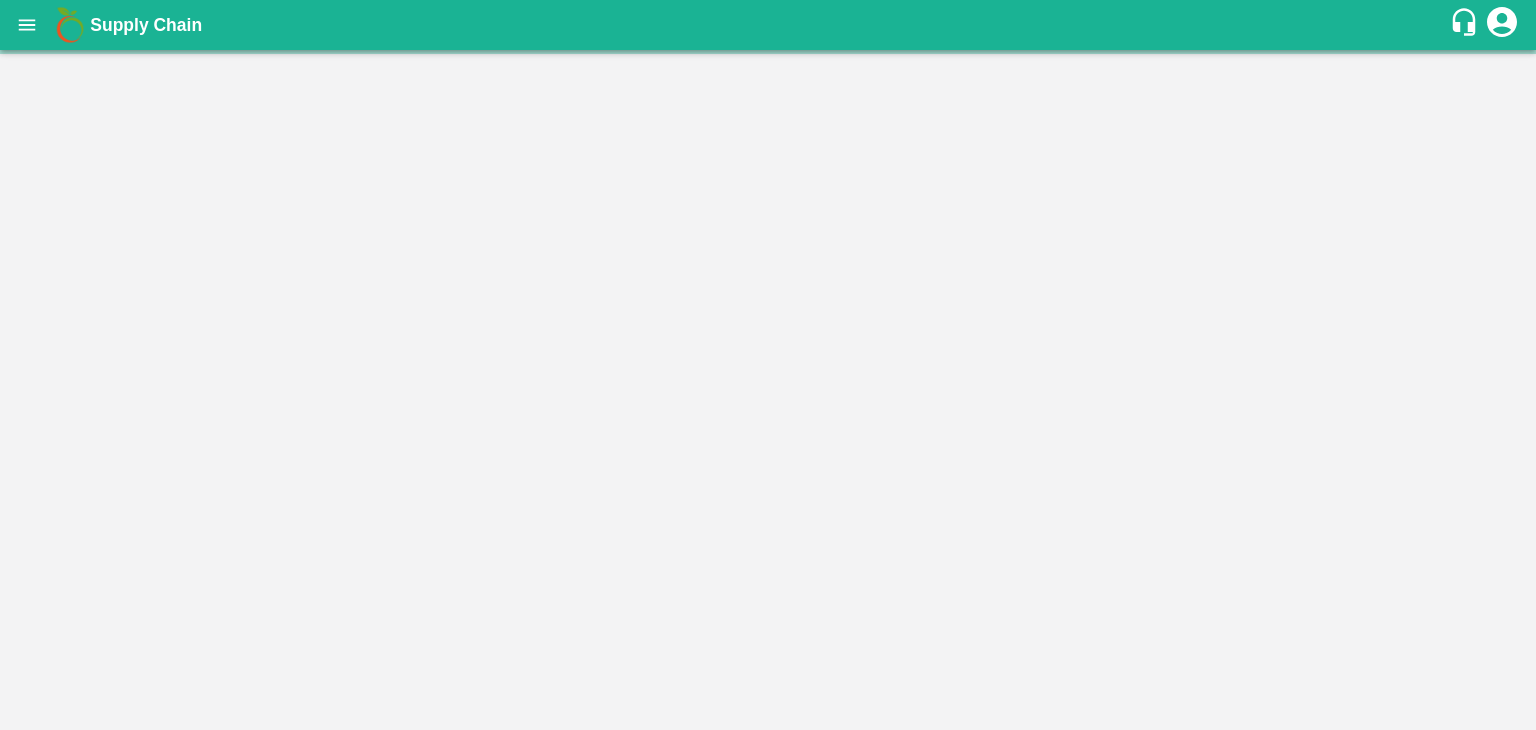 scroll, scrollTop: 0, scrollLeft: 0, axis: both 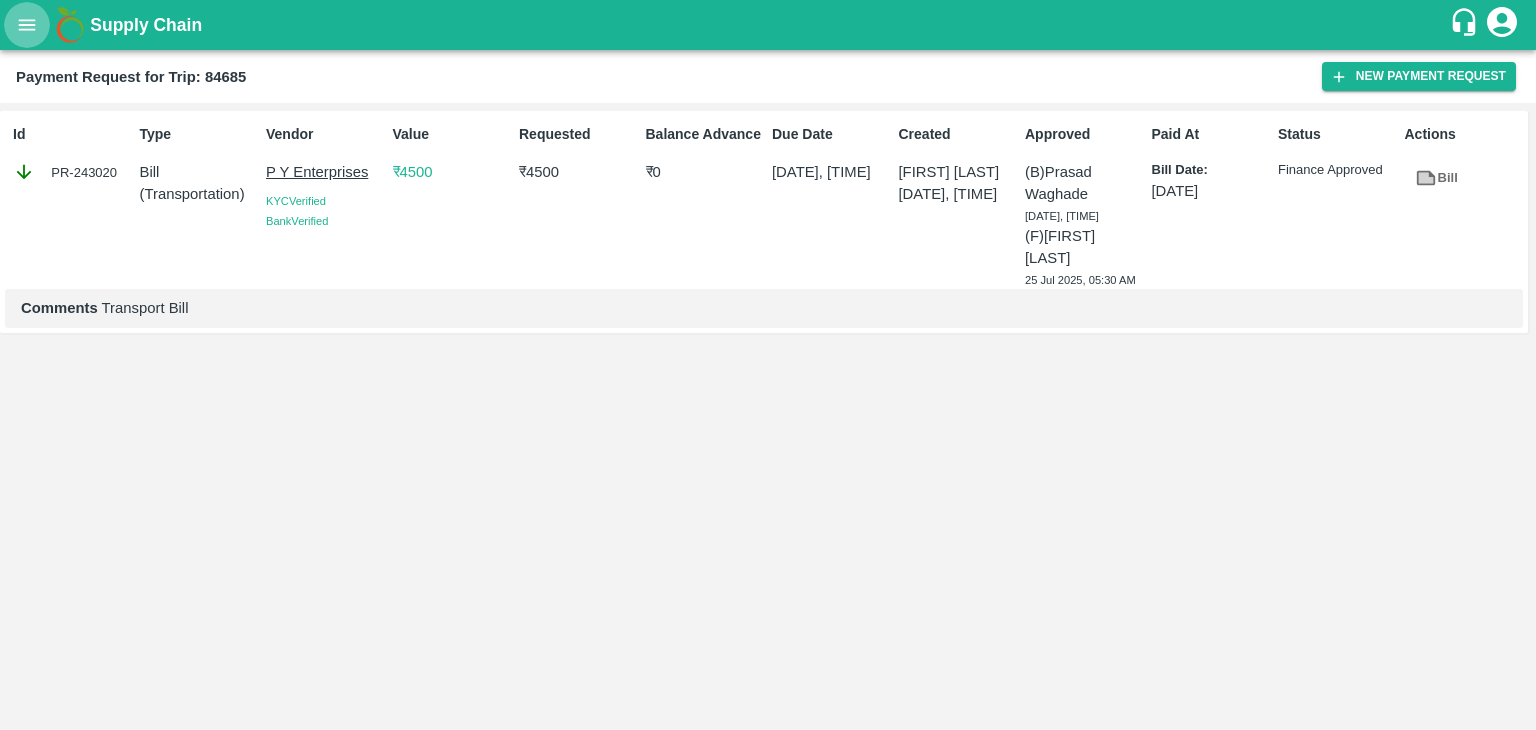 click 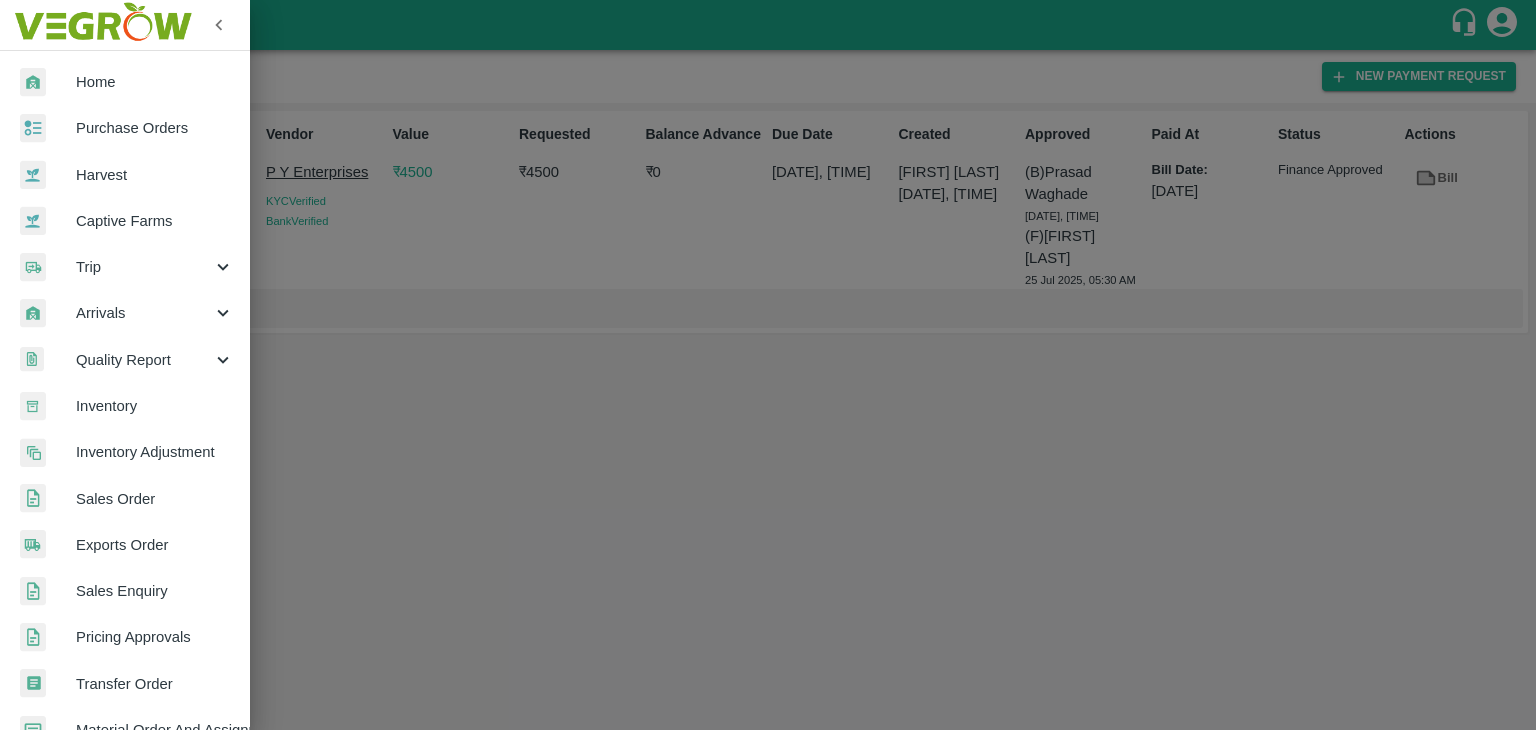 scroll, scrollTop: 409, scrollLeft: 0, axis: vertical 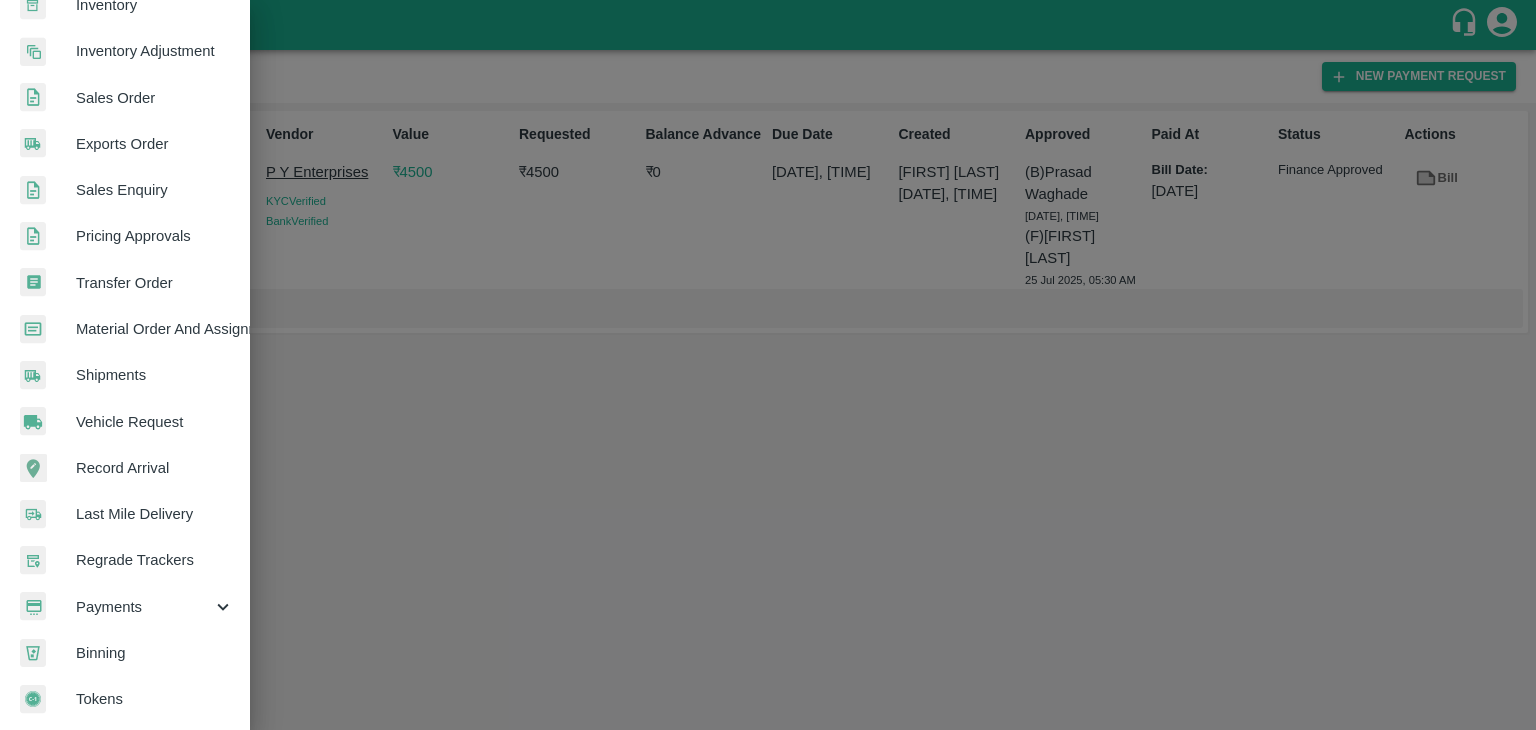 click on "Payments" at bounding box center (144, 607) 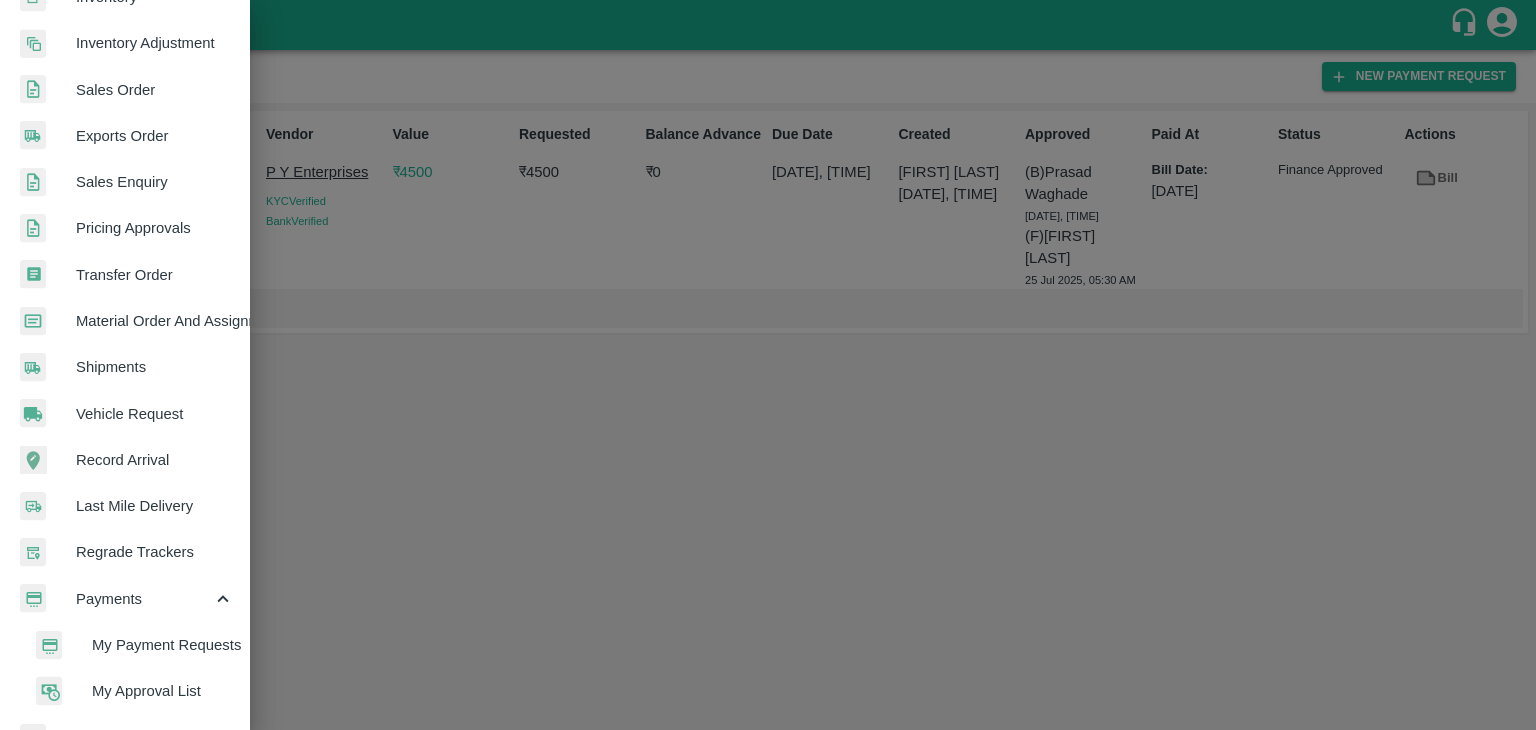 click on "My Payment Requests" at bounding box center [133, 645] 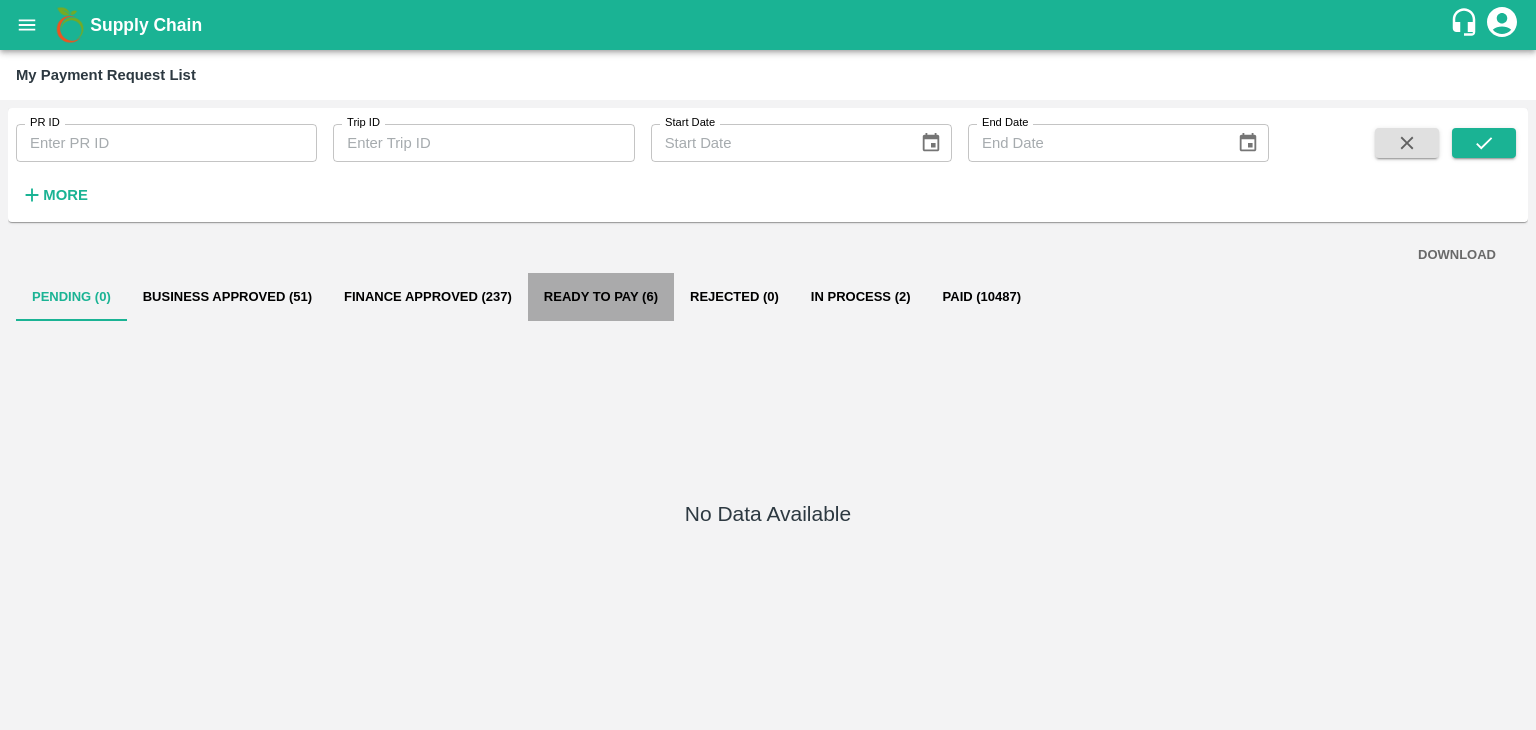click on "Ready To Pay (6)" at bounding box center [601, 297] 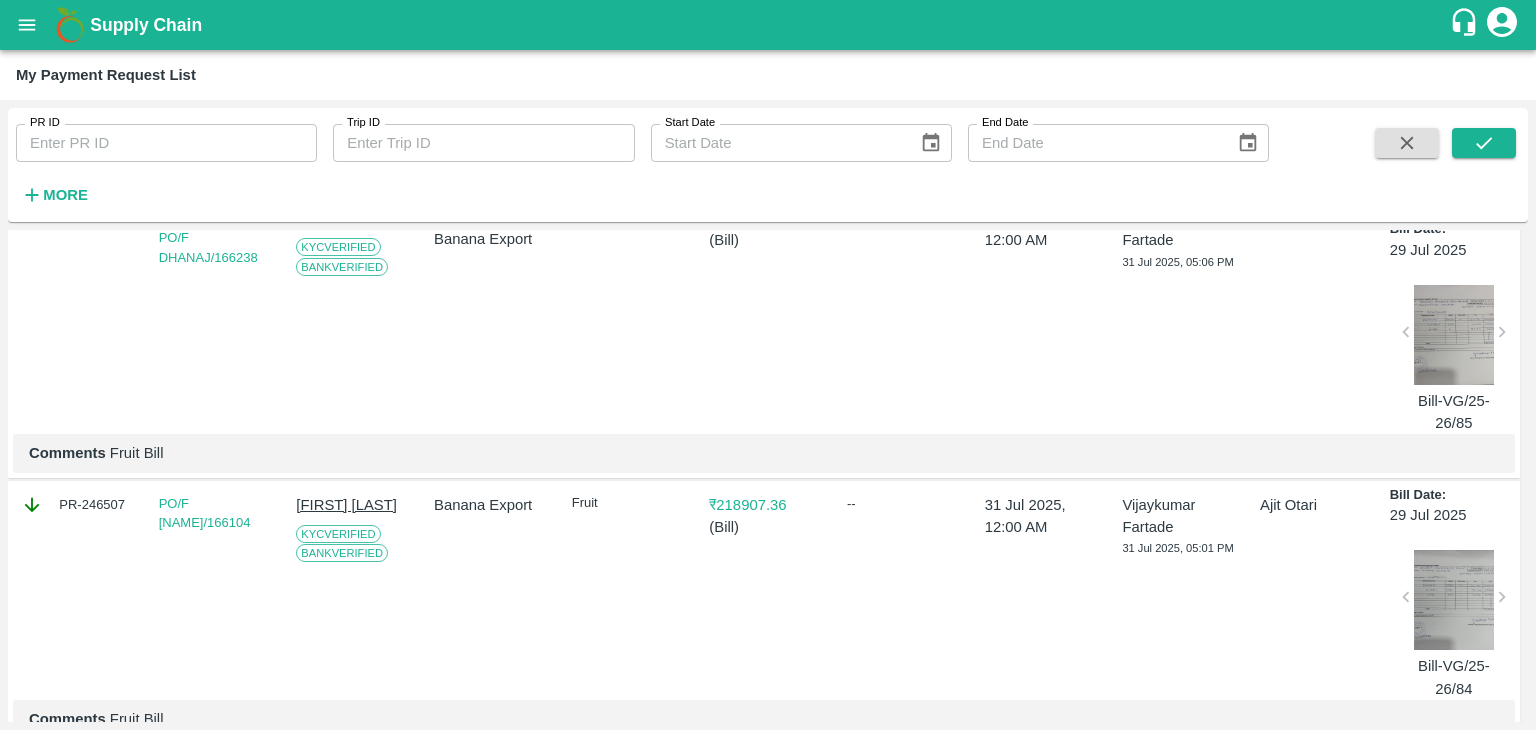 scroll, scrollTop: 164, scrollLeft: 0, axis: vertical 